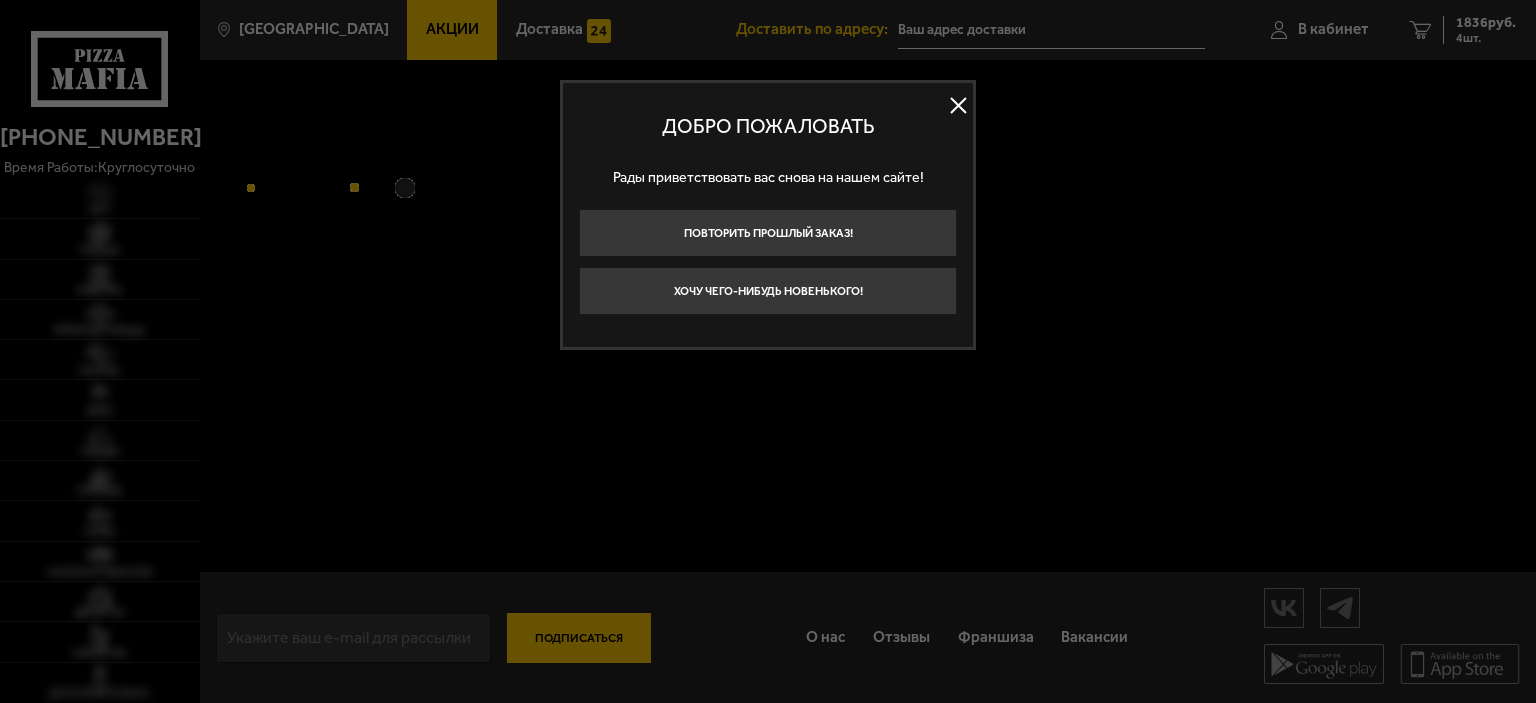 type on "[STREET_ADDRESS][PERSON_NAME]" 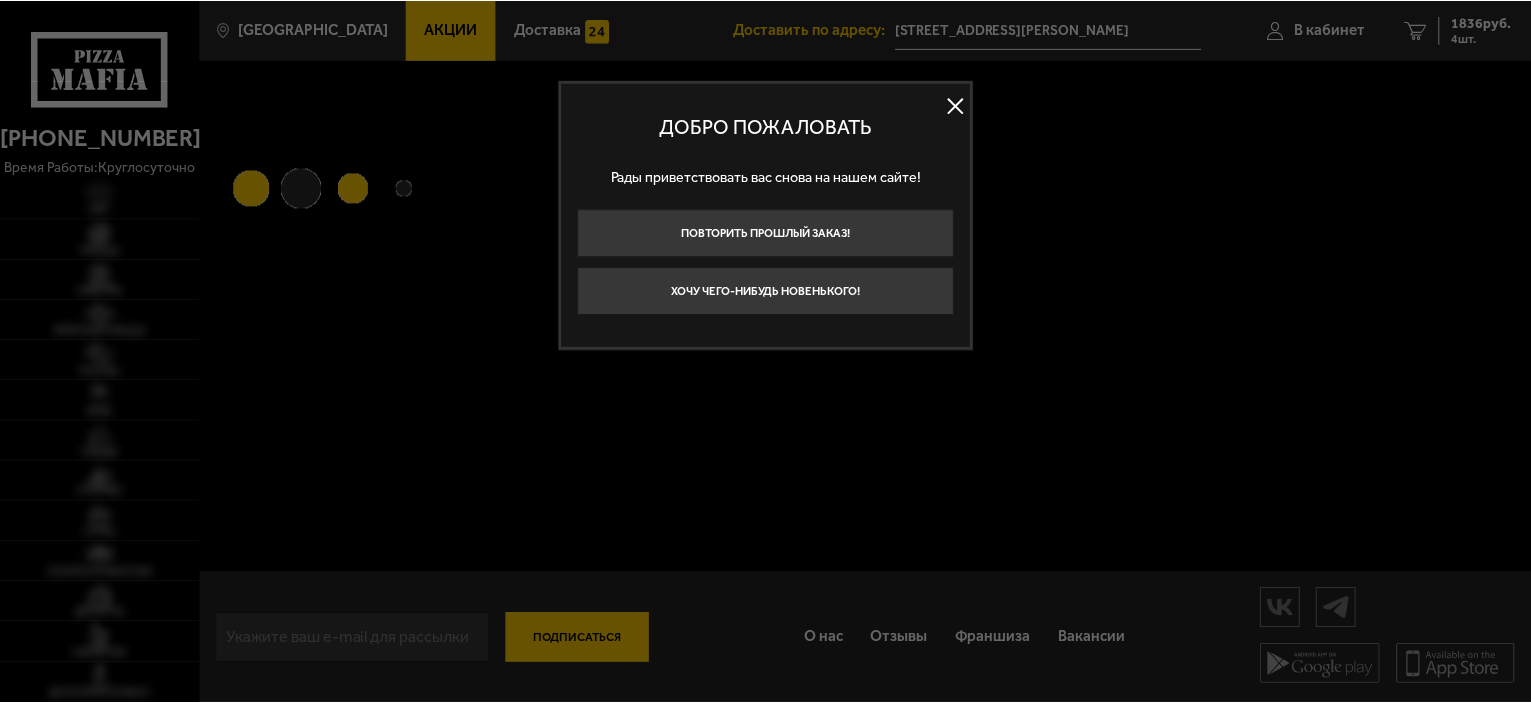 scroll, scrollTop: 0, scrollLeft: 0, axis: both 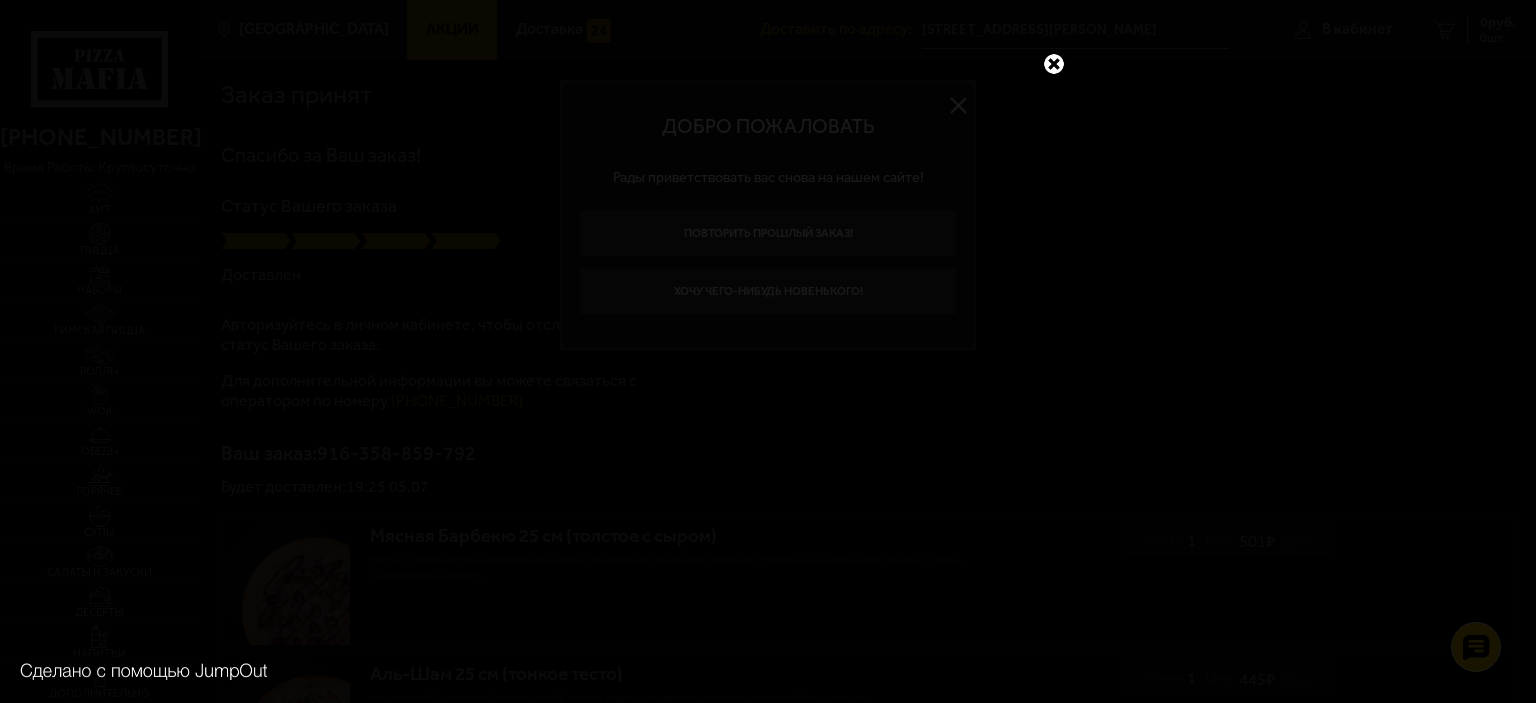 click at bounding box center [1054, 64] 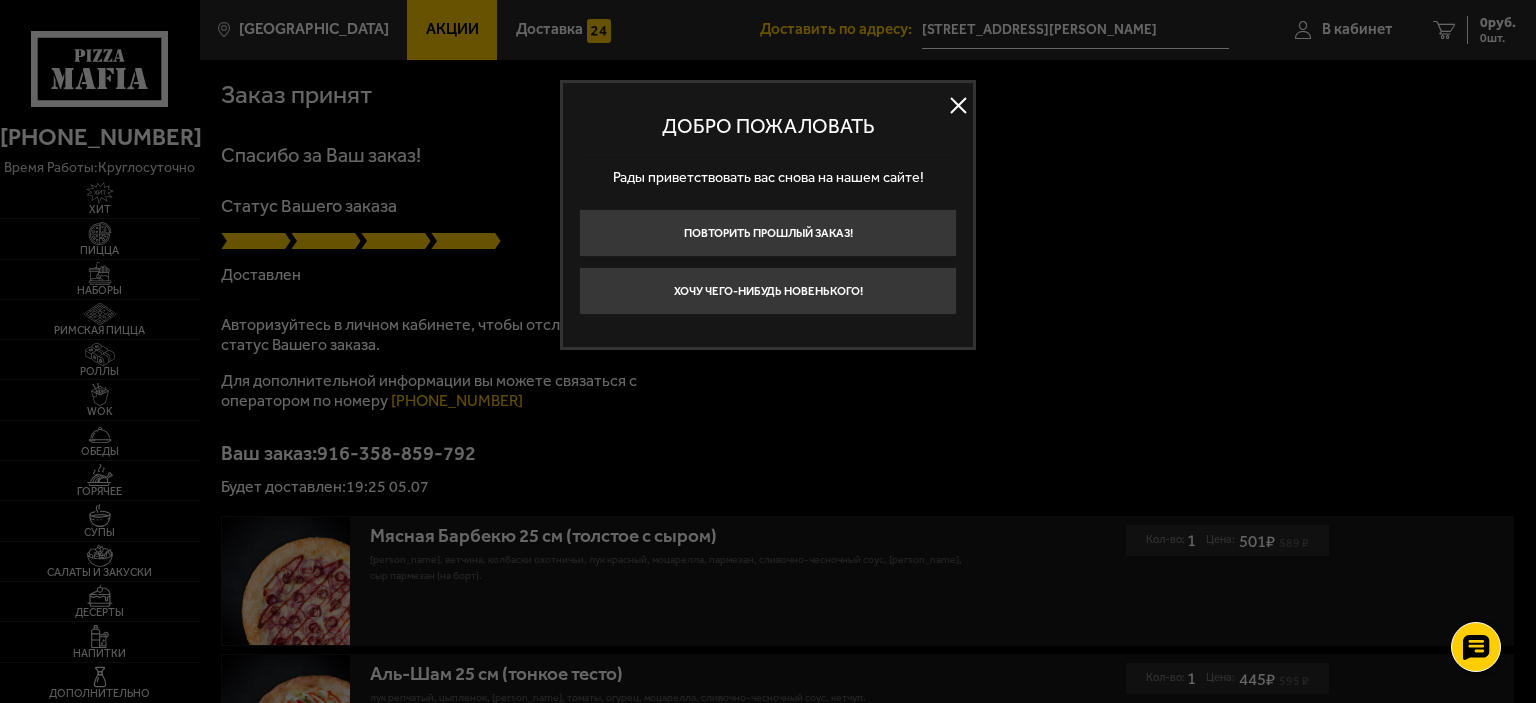 click at bounding box center (958, 106) 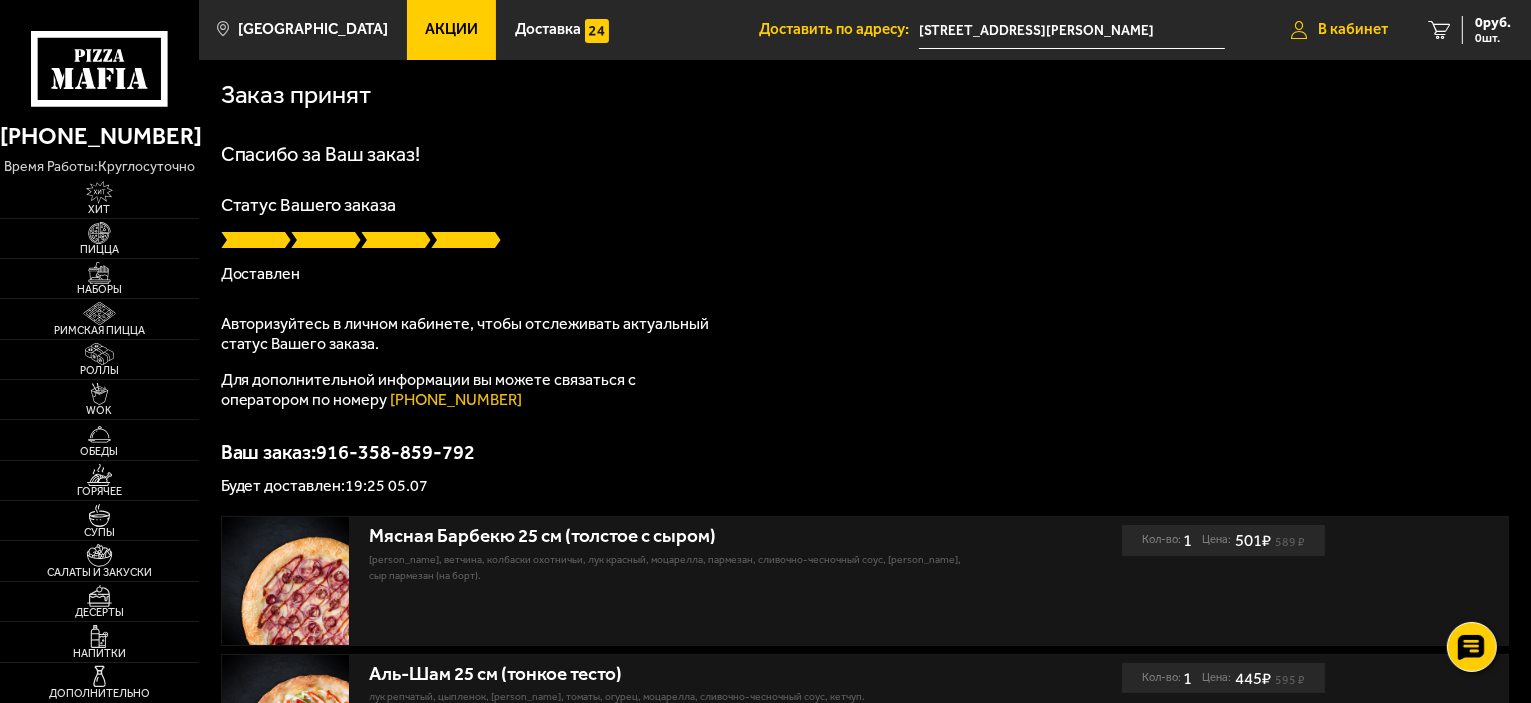 click on "В кабинет" at bounding box center [1353, 29] 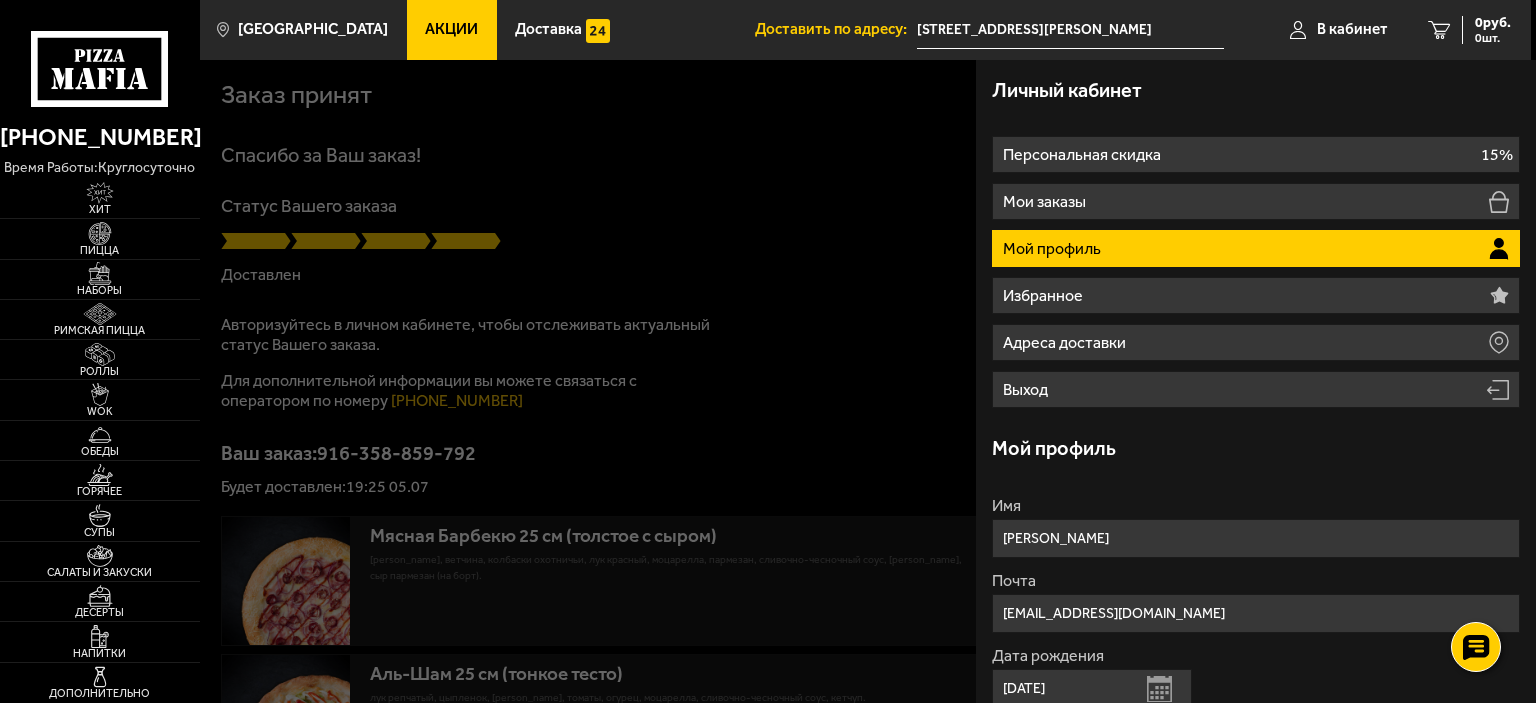 click on "Мой профиль" at bounding box center [1054, 249] 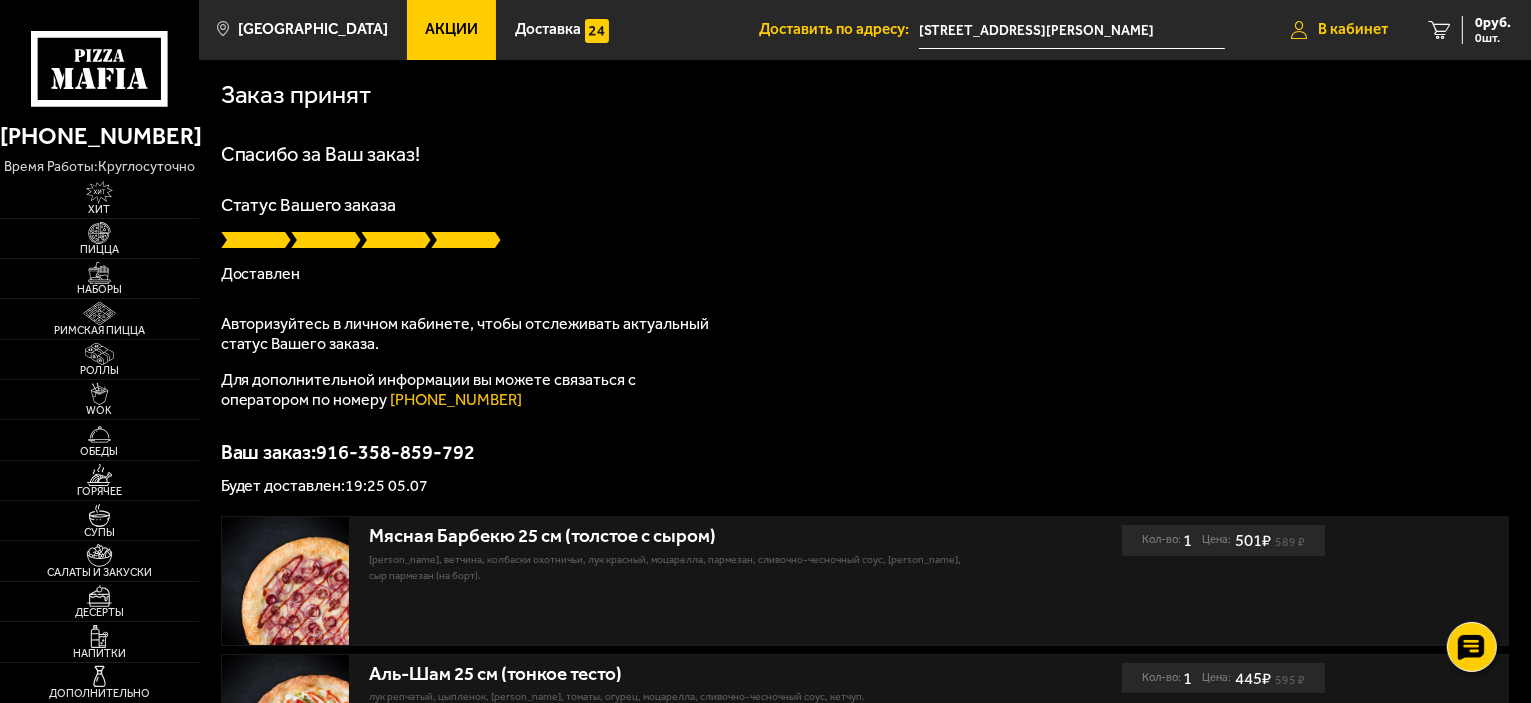 click on "В кабинет" at bounding box center (1353, 29) 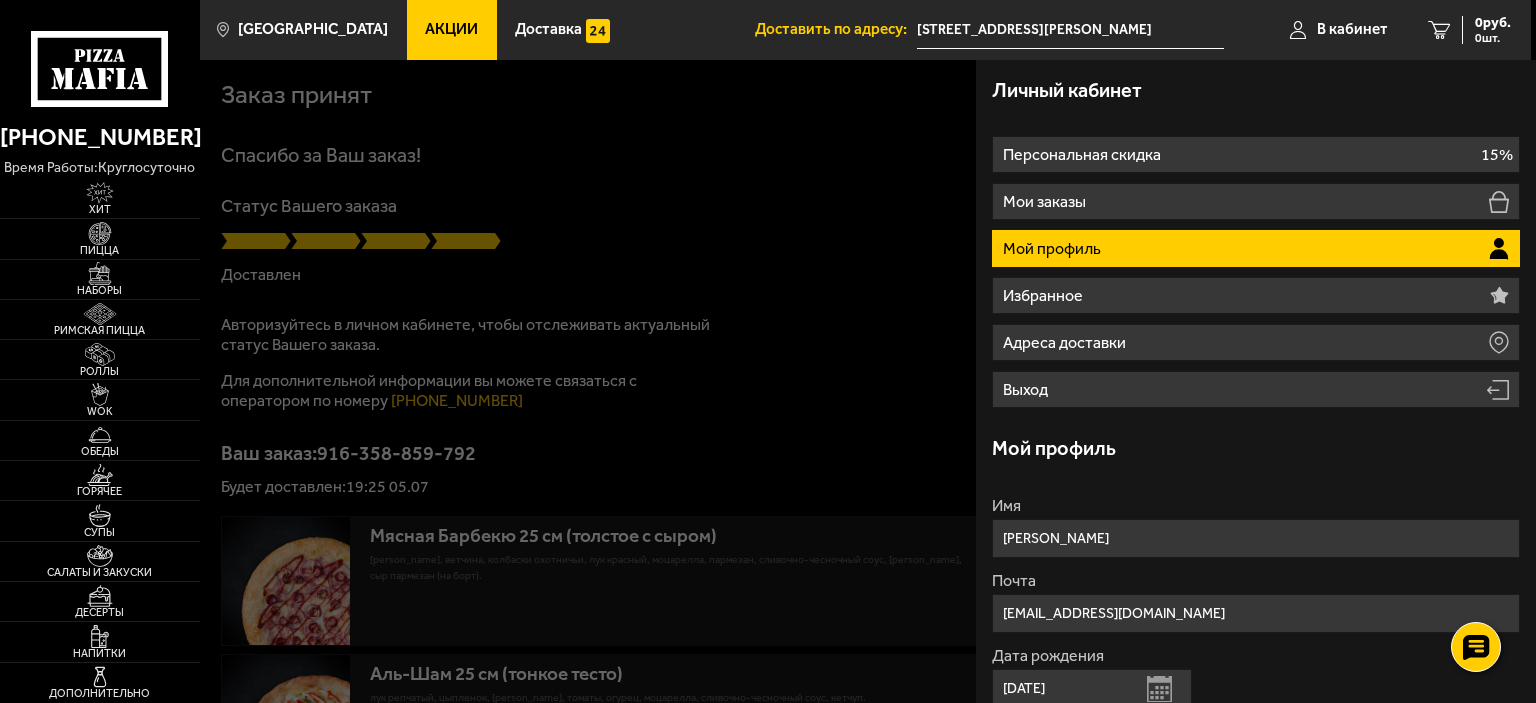 click at bounding box center [968, 411] 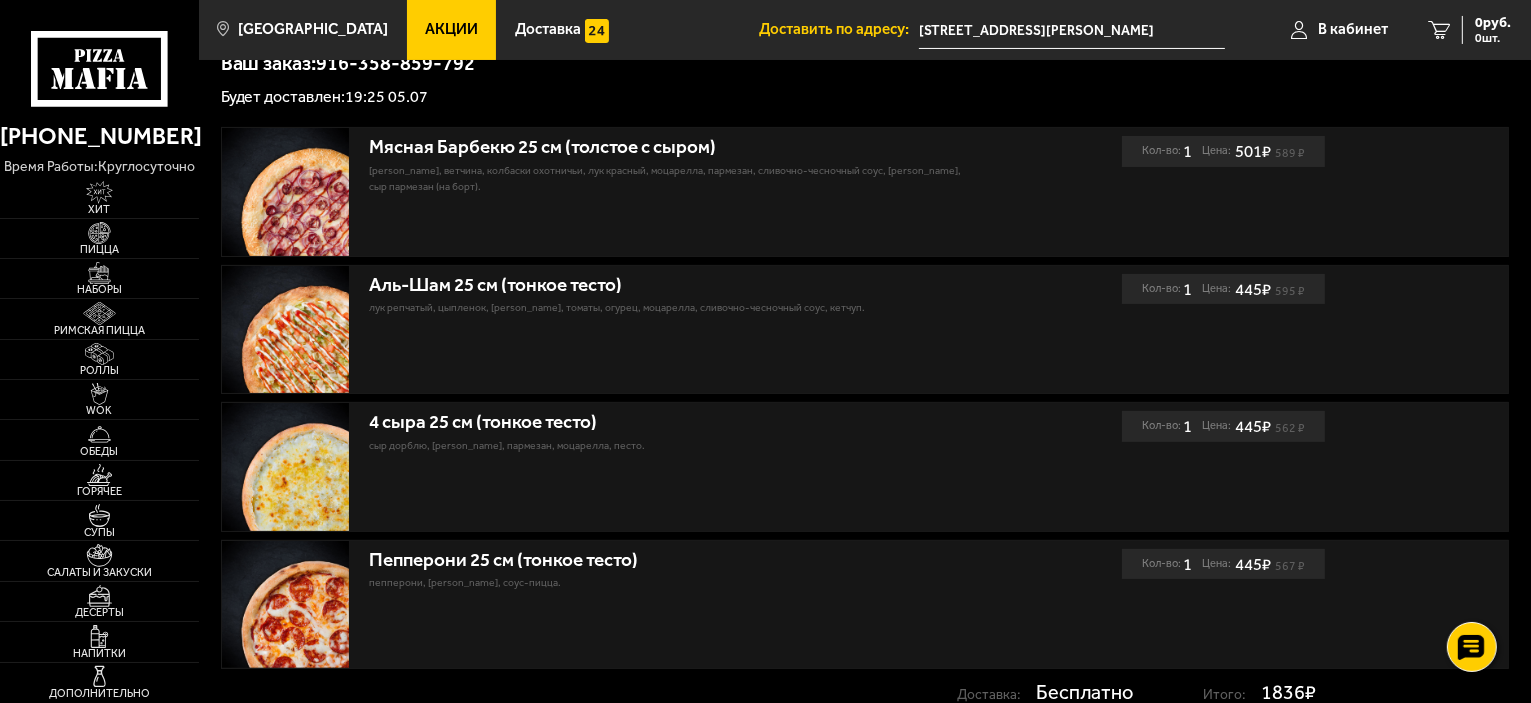 scroll, scrollTop: 50, scrollLeft: 0, axis: vertical 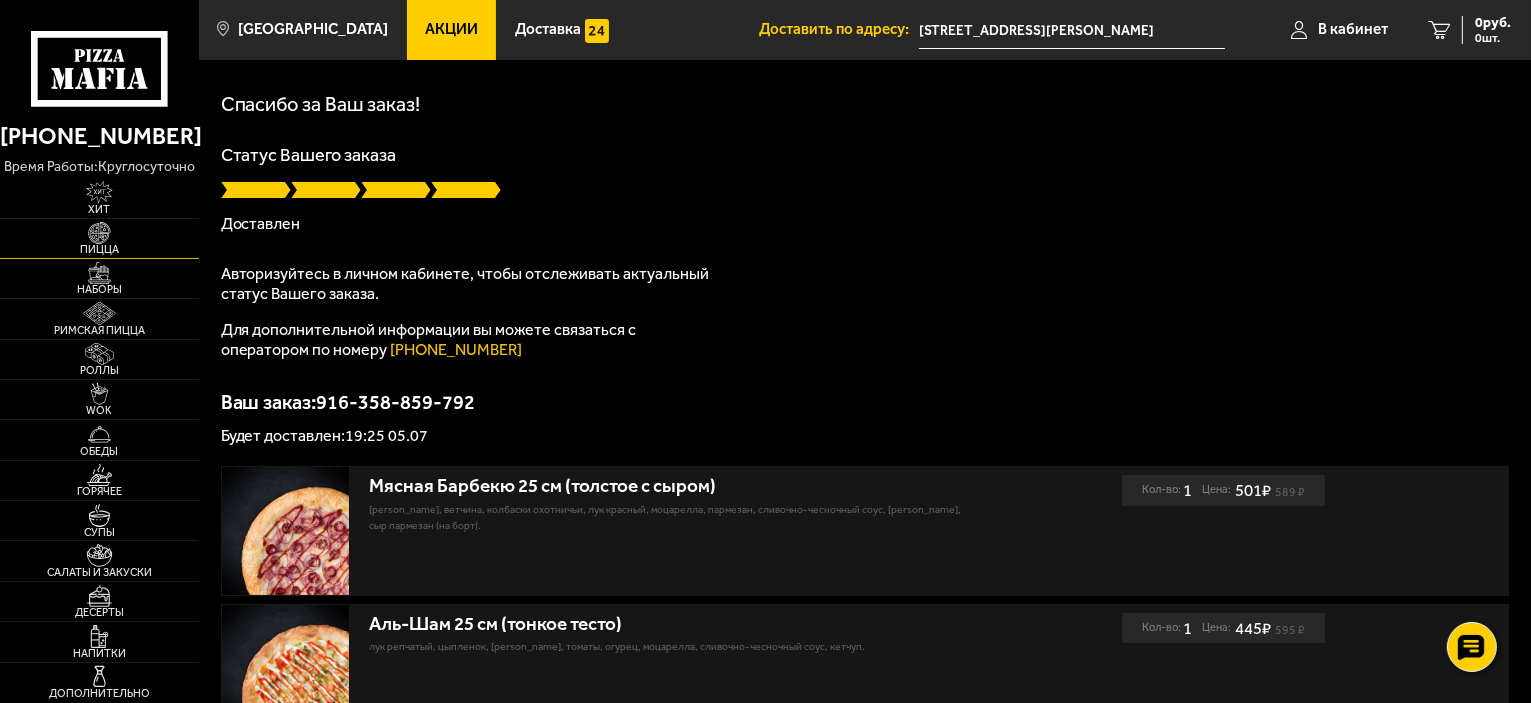 click at bounding box center [99, 233] 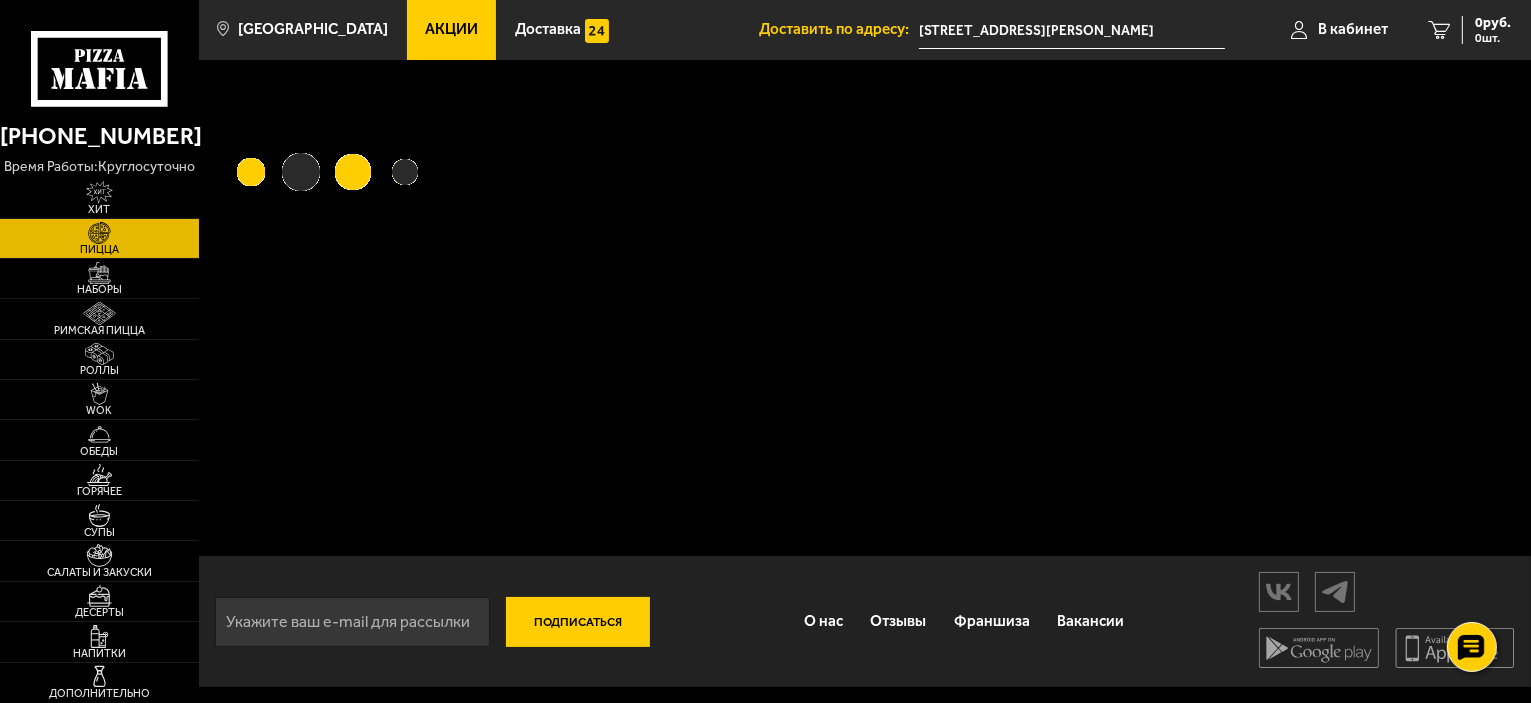 scroll, scrollTop: 0, scrollLeft: 0, axis: both 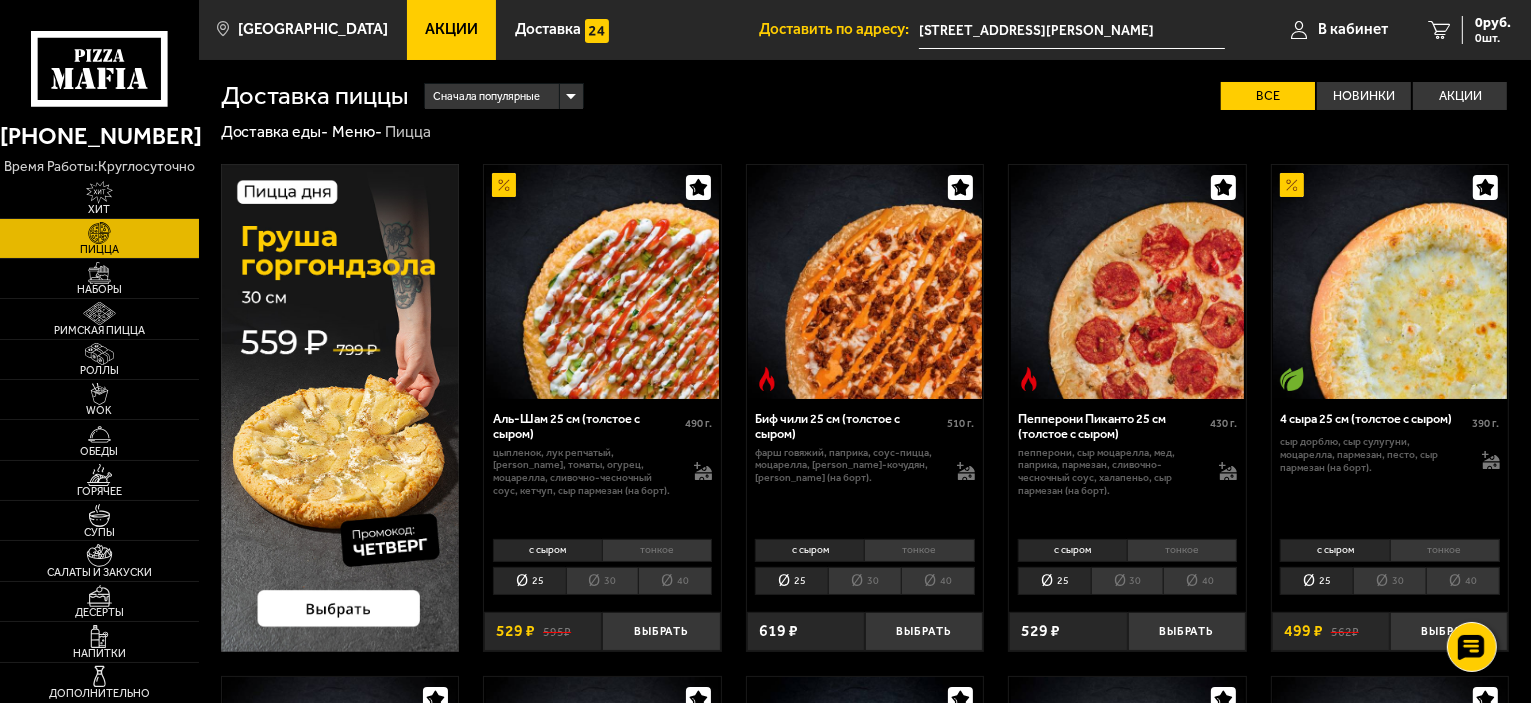 click on "тонкое" at bounding box center (1182, 550) 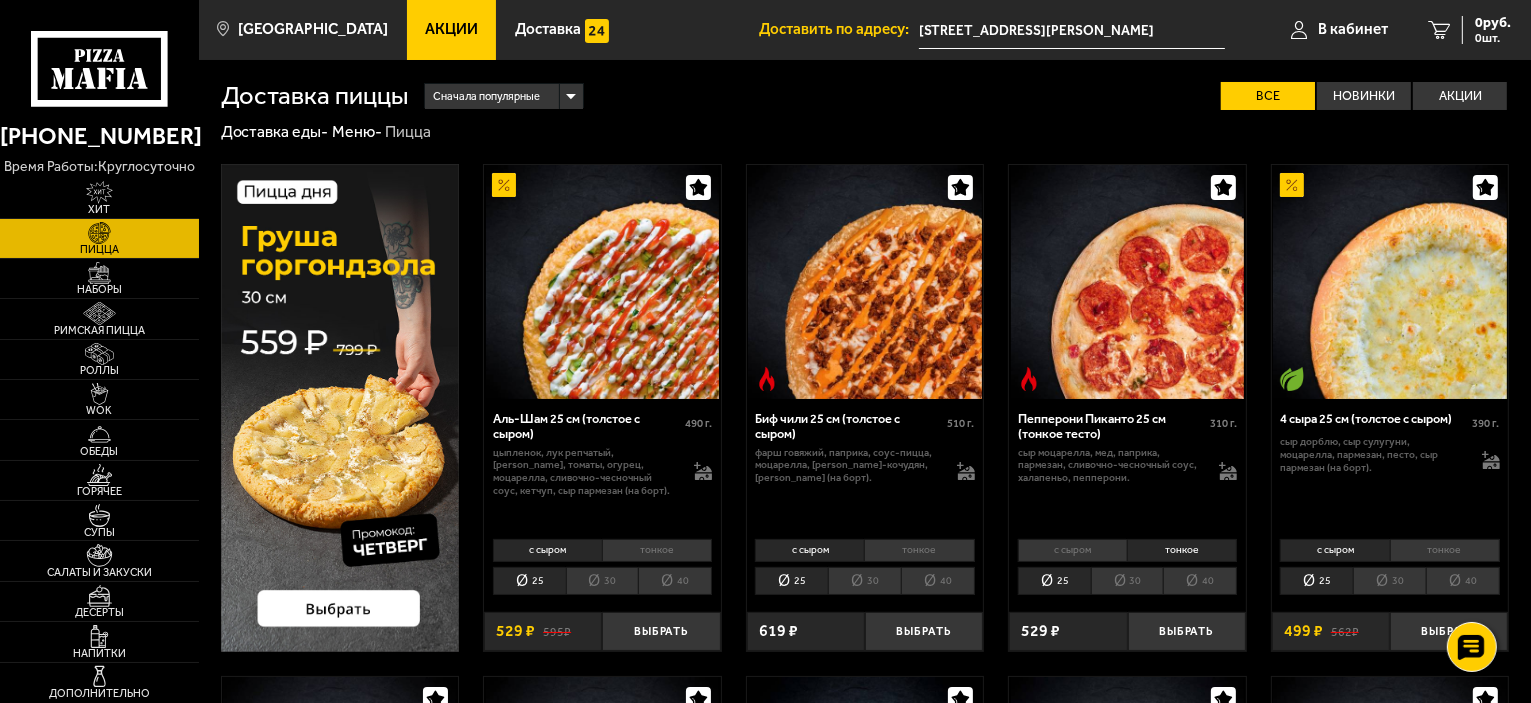 click on "тонкое" at bounding box center (657, 550) 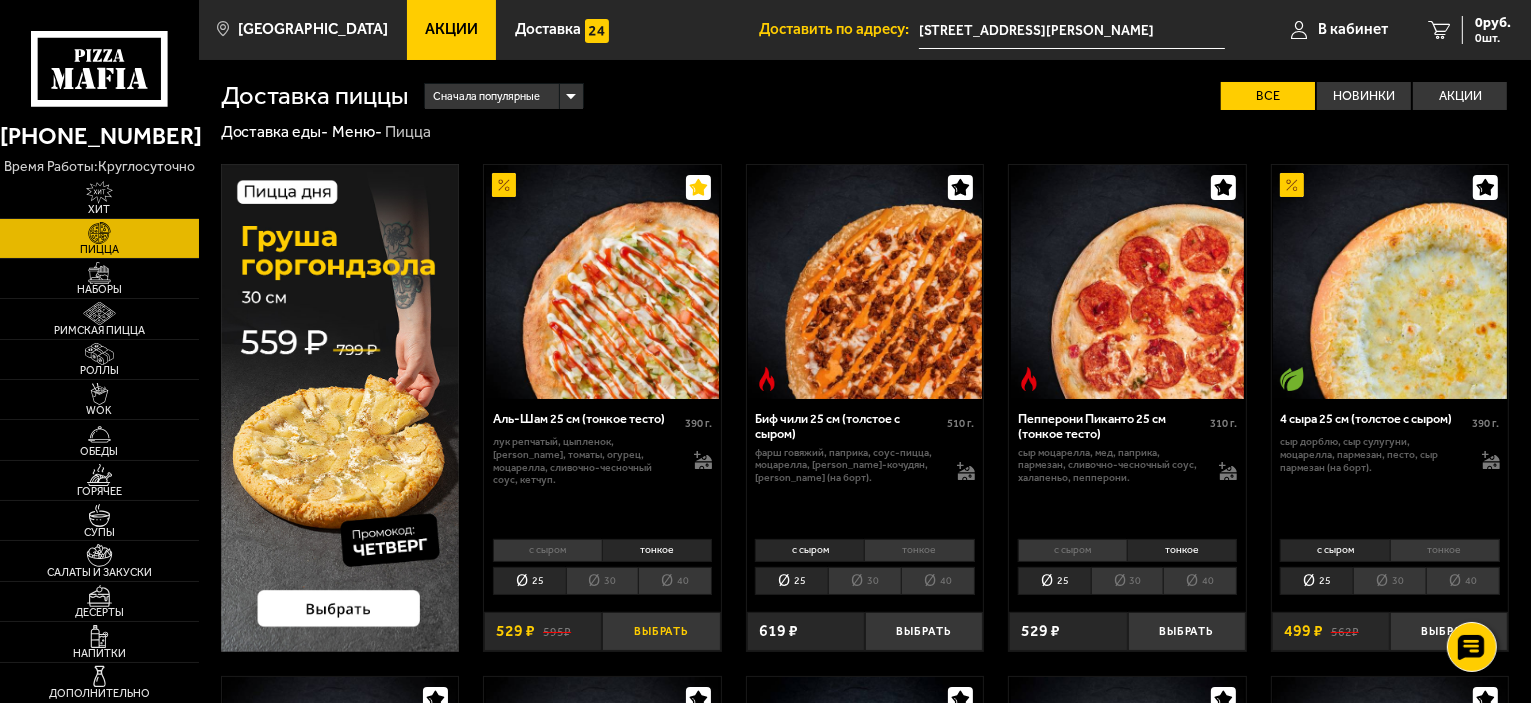 click on "Выбрать" at bounding box center (661, 631) 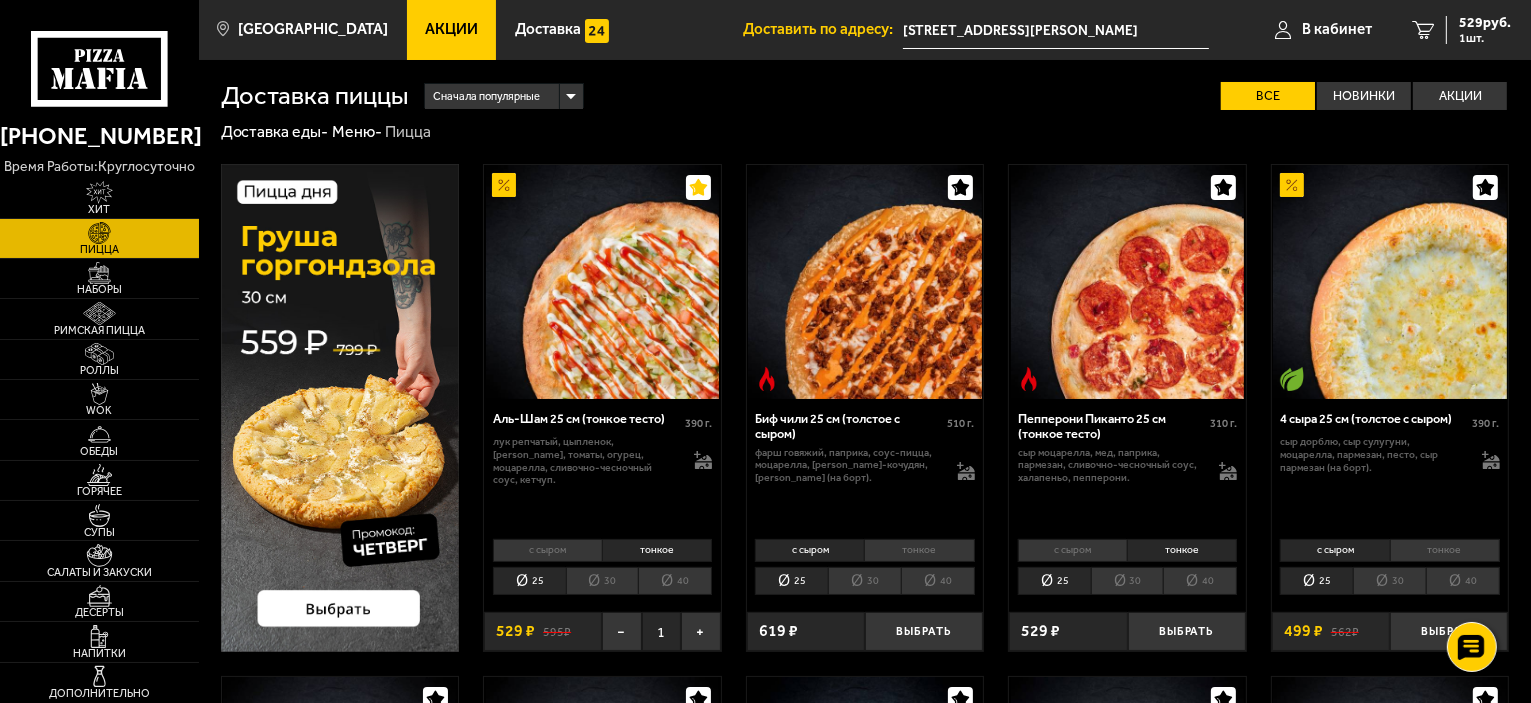 click on "тонкое" at bounding box center [1445, 550] 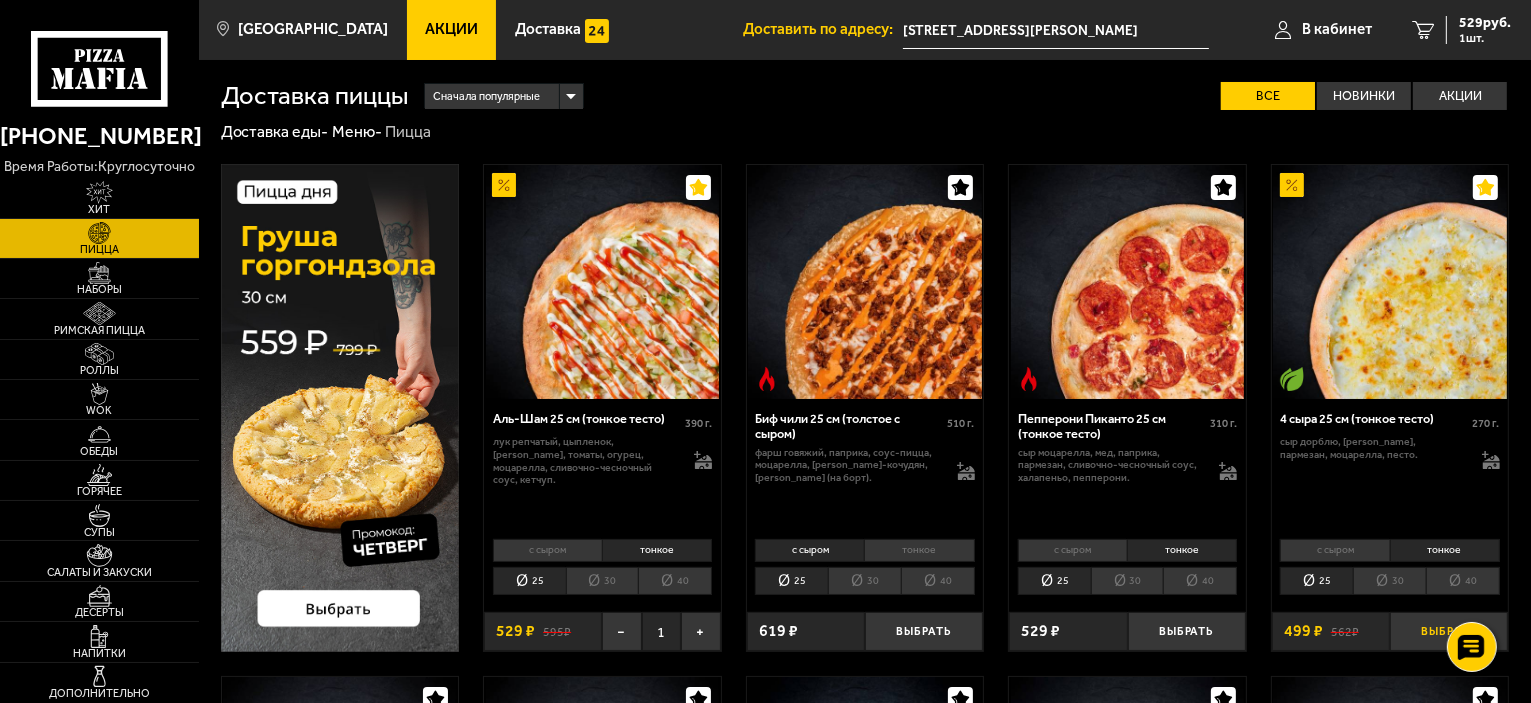click on "Выбрать" at bounding box center (1449, 631) 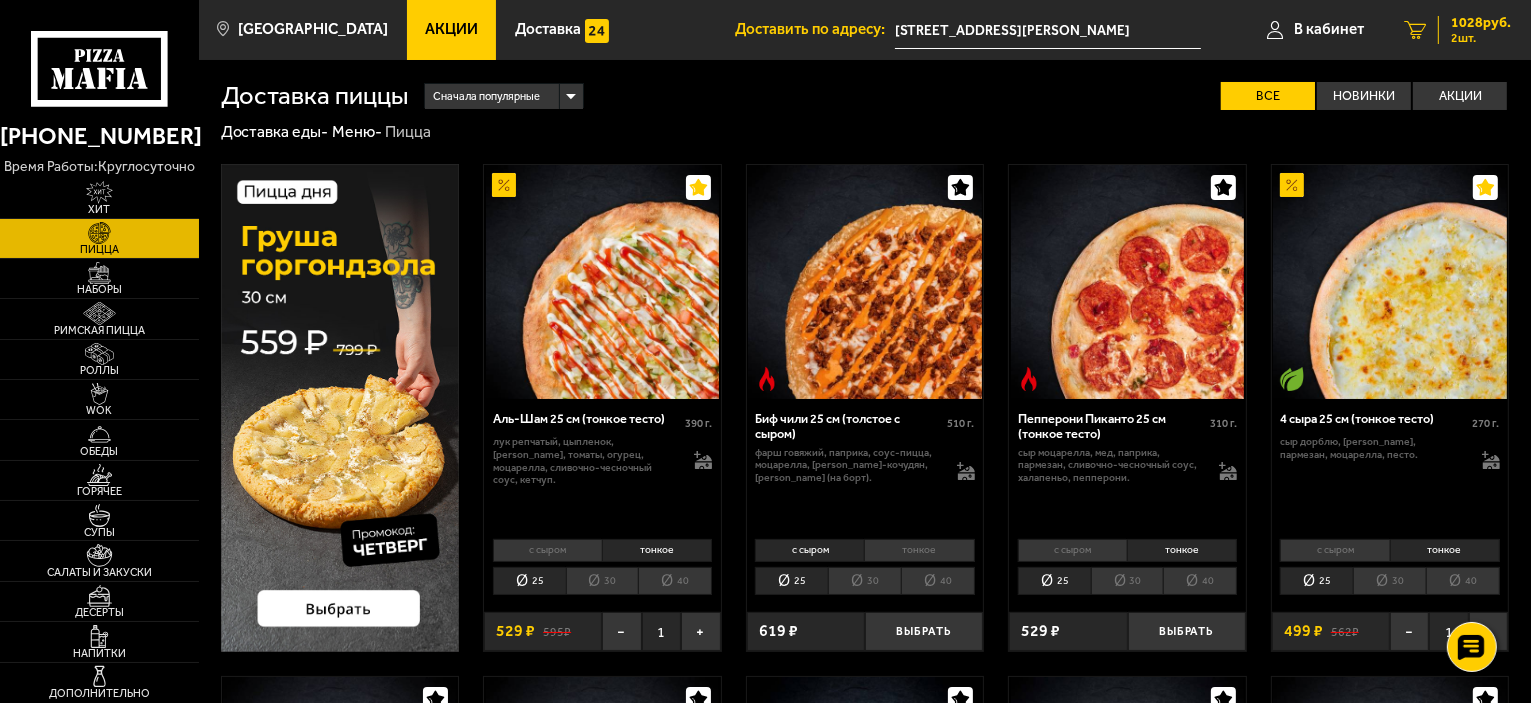 click on "2  шт." at bounding box center (1481, 38) 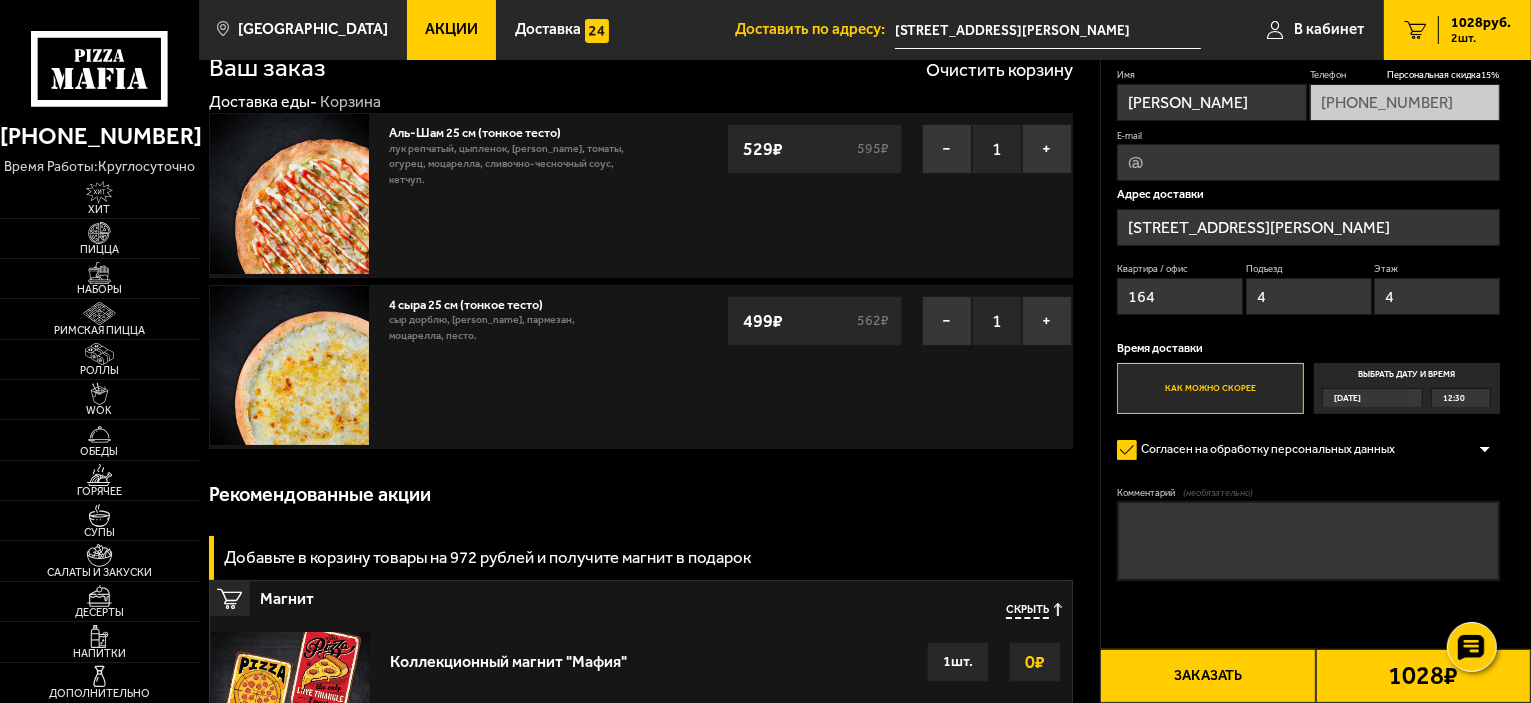 scroll, scrollTop: 0, scrollLeft: 0, axis: both 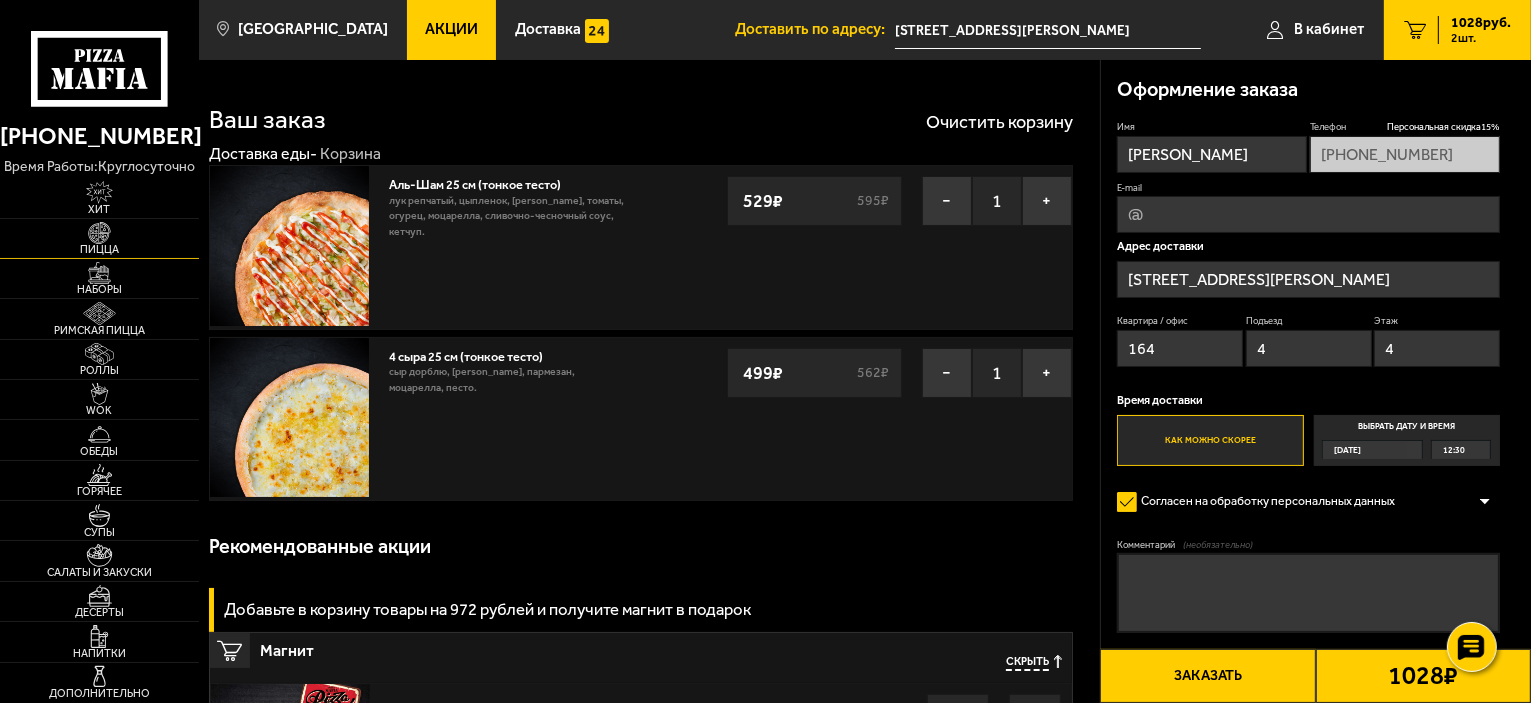 click on "Пицца" at bounding box center [99, 249] 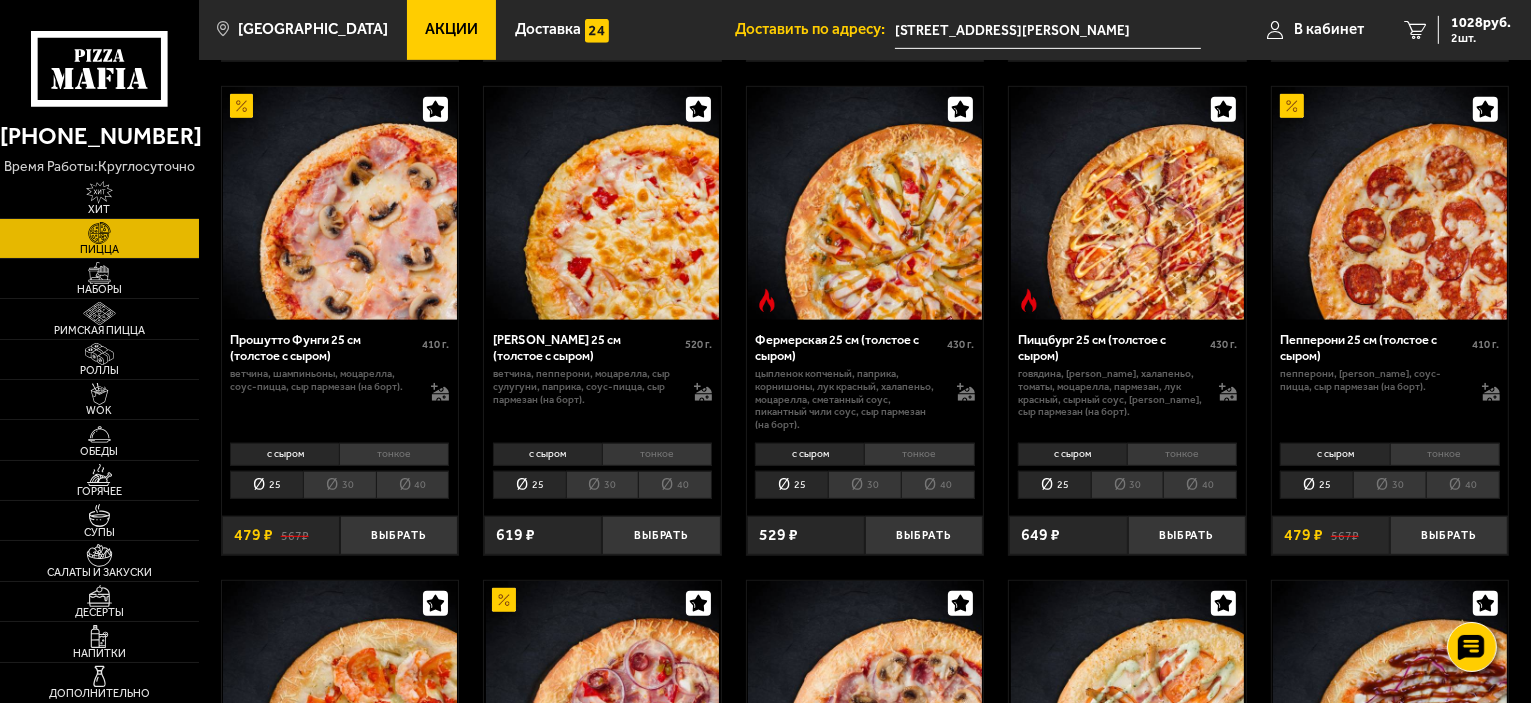 scroll, scrollTop: 1100, scrollLeft: 0, axis: vertical 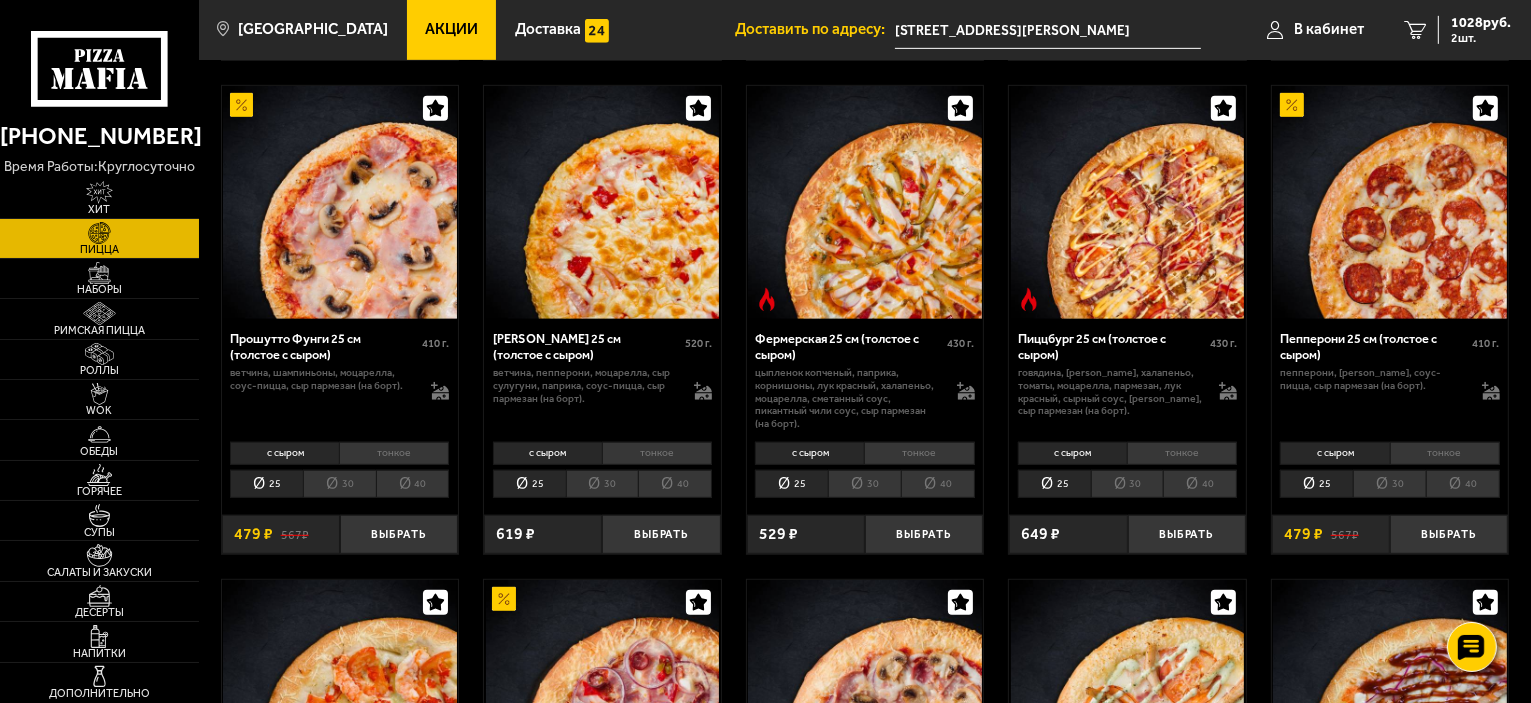 click on "тонкое" at bounding box center (1445, 453) 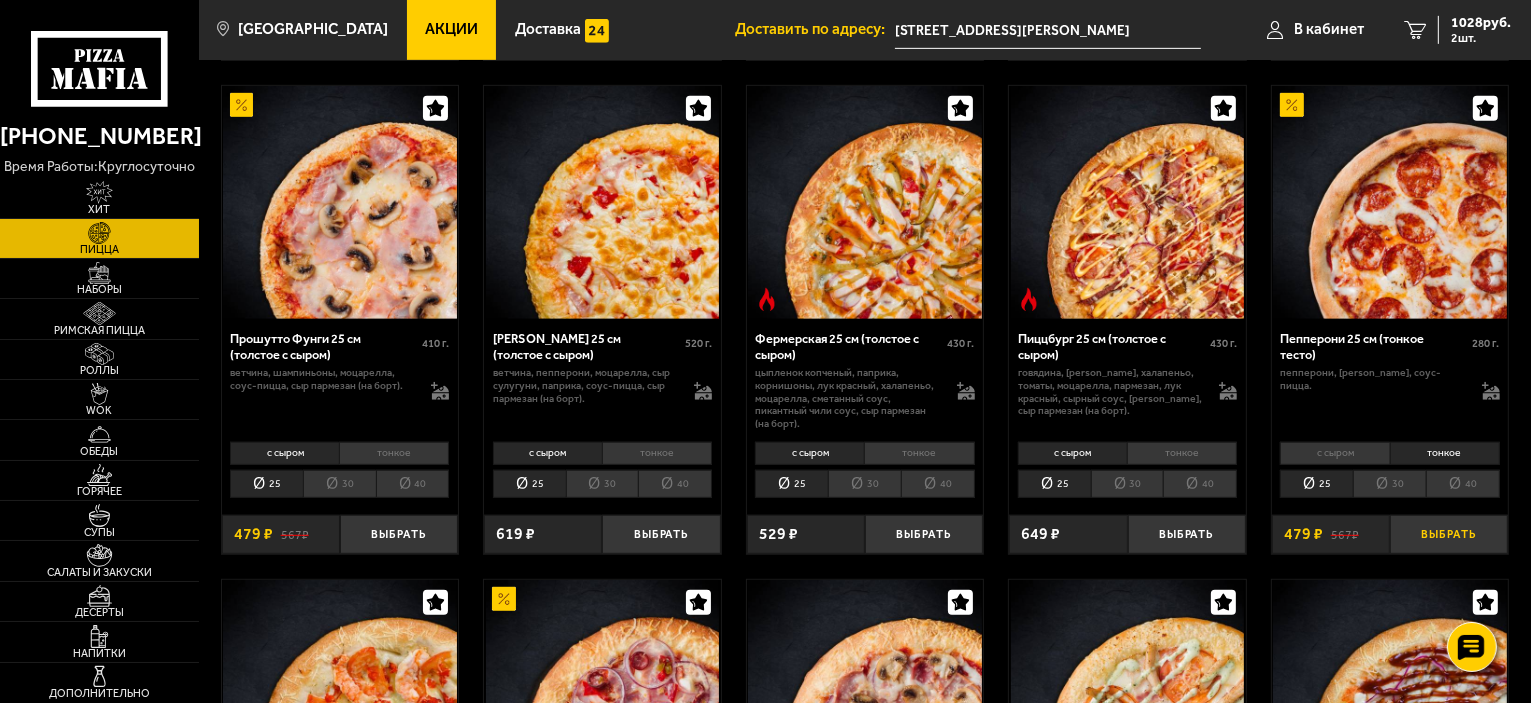 click on "Выбрать" at bounding box center [1449, 534] 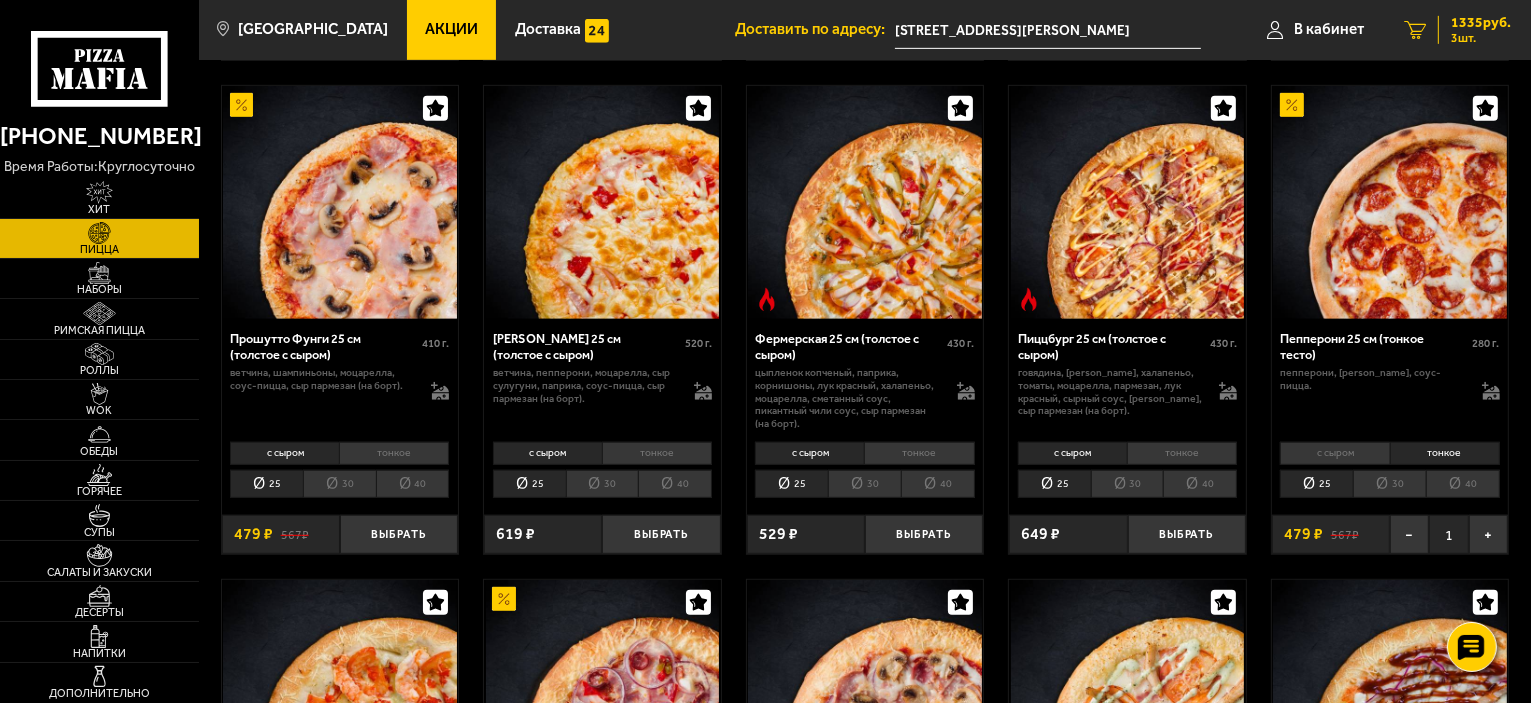click on "1335  руб." at bounding box center [1481, 23] 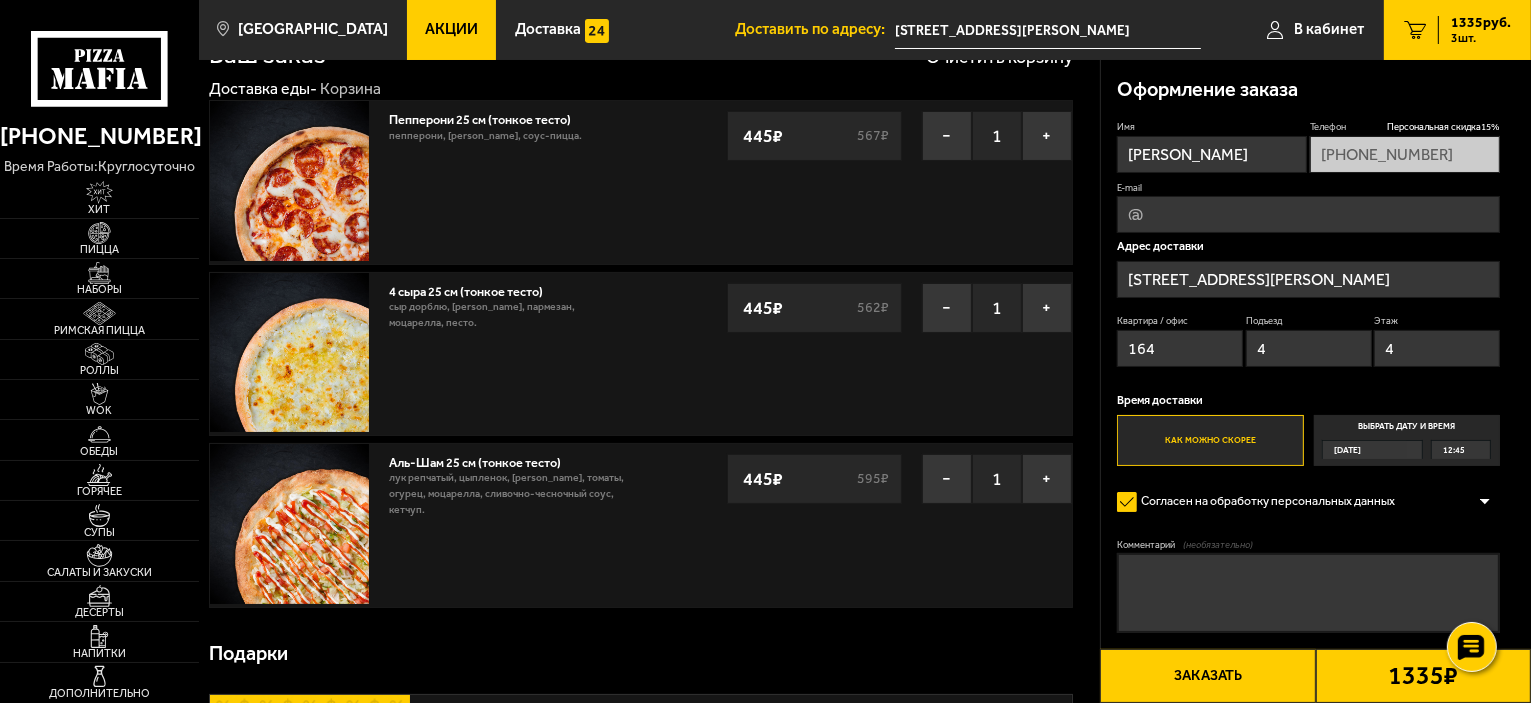 scroll, scrollTop: 0, scrollLeft: 0, axis: both 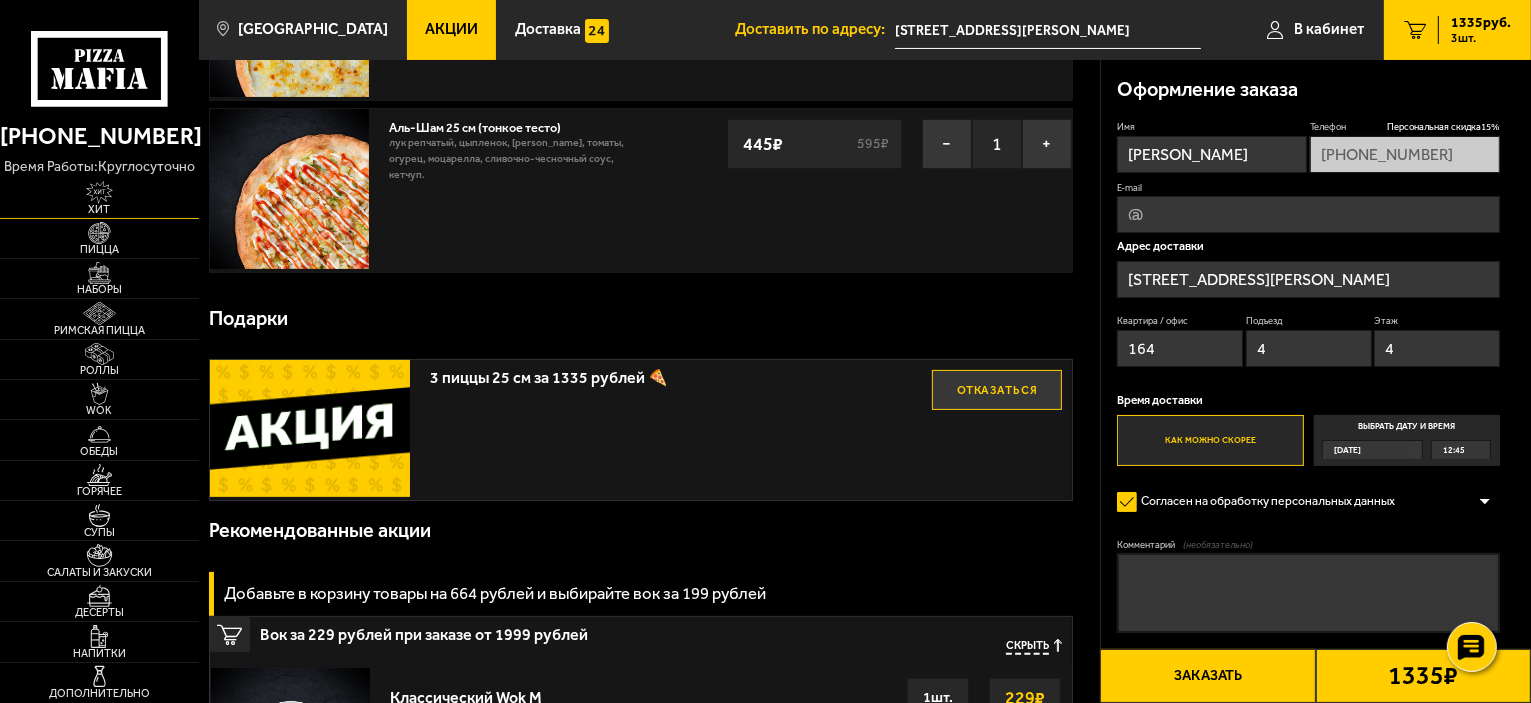 click on "Хит" at bounding box center (99, 197) 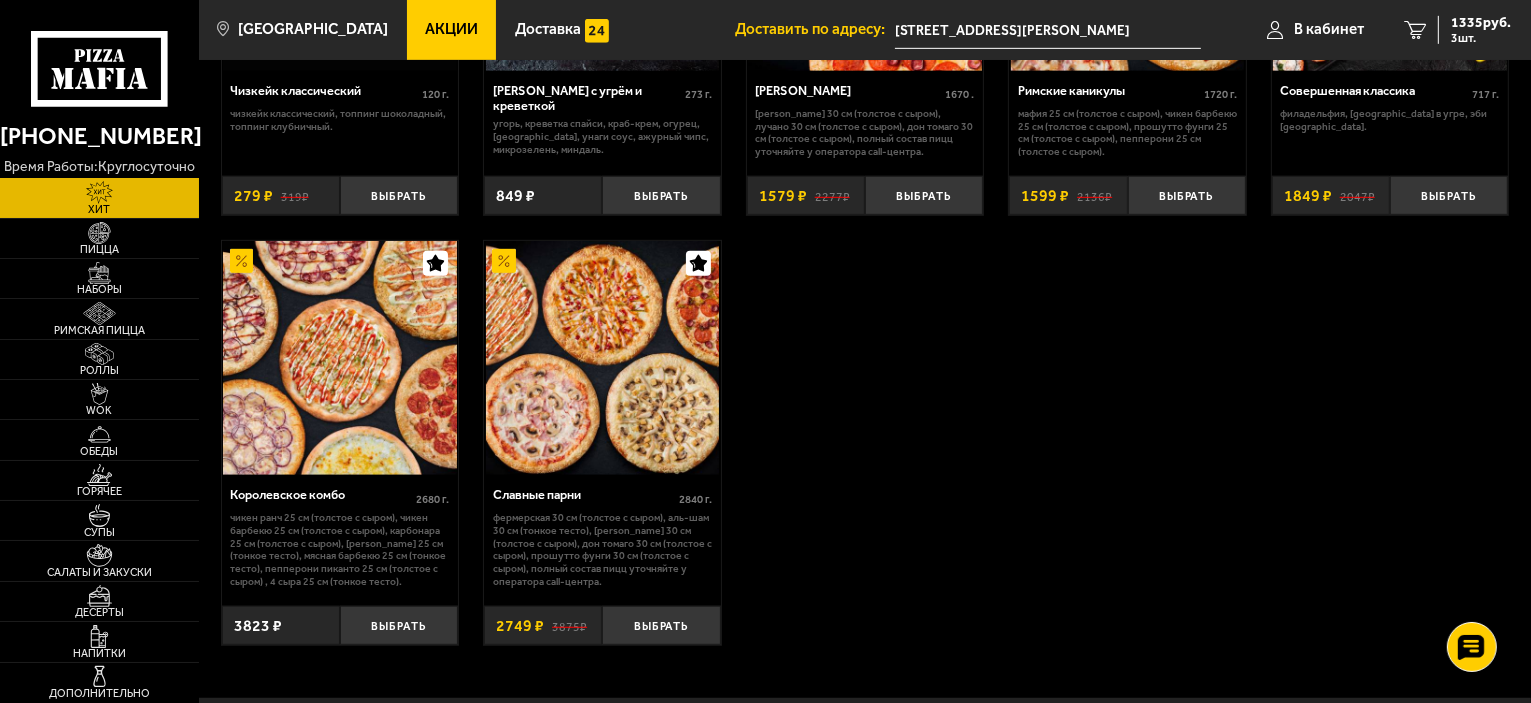 scroll, scrollTop: 1315, scrollLeft: 0, axis: vertical 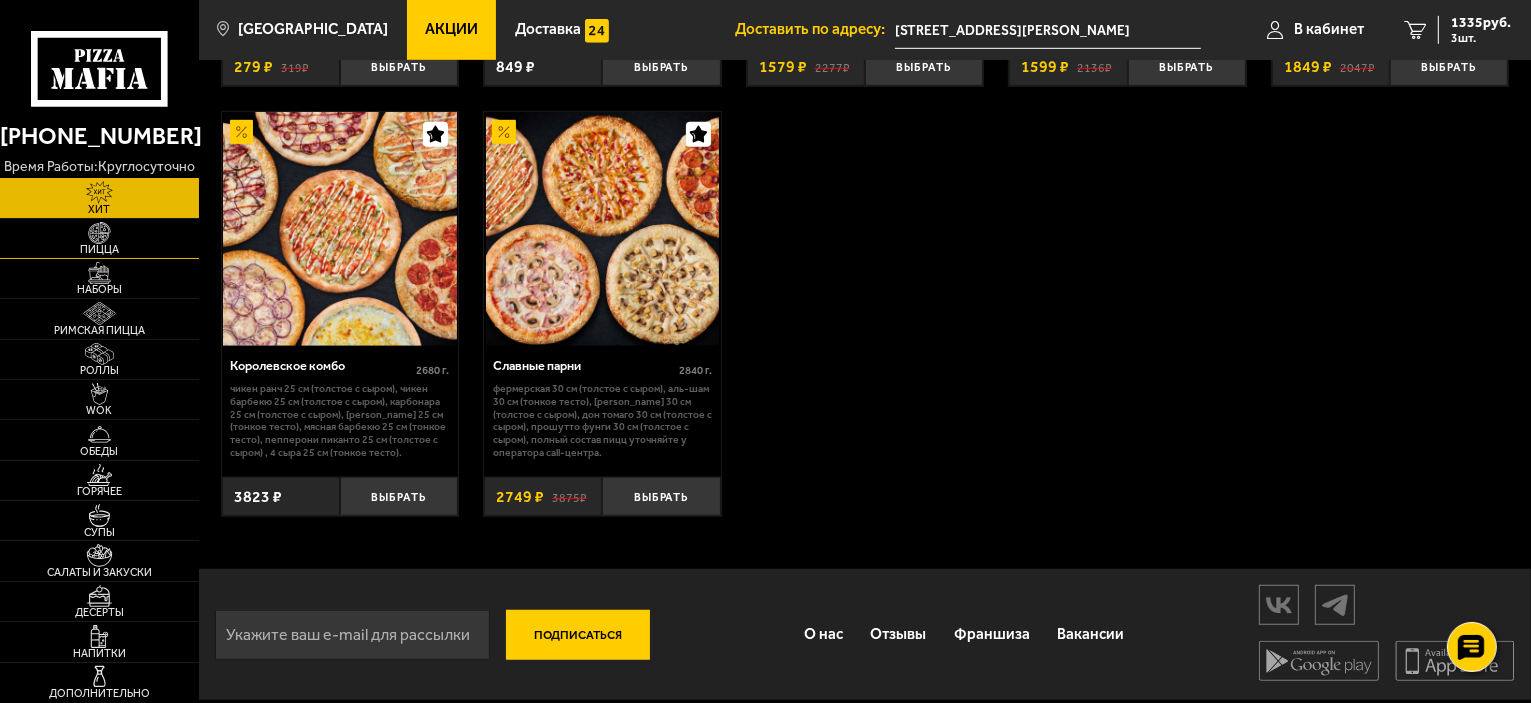 click at bounding box center [99, 233] 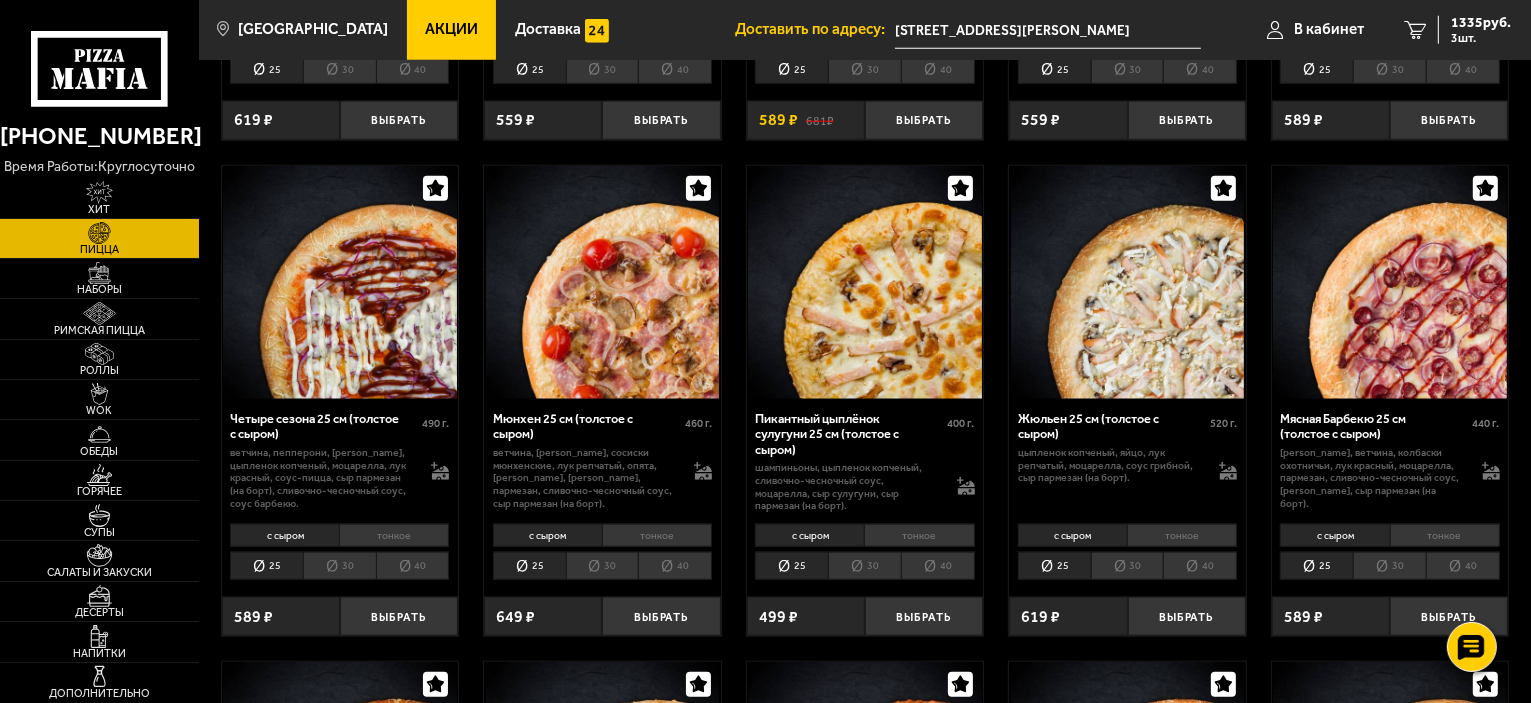 scroll, scrollTop: 2008, scrollLeft: 0, axis: vertical 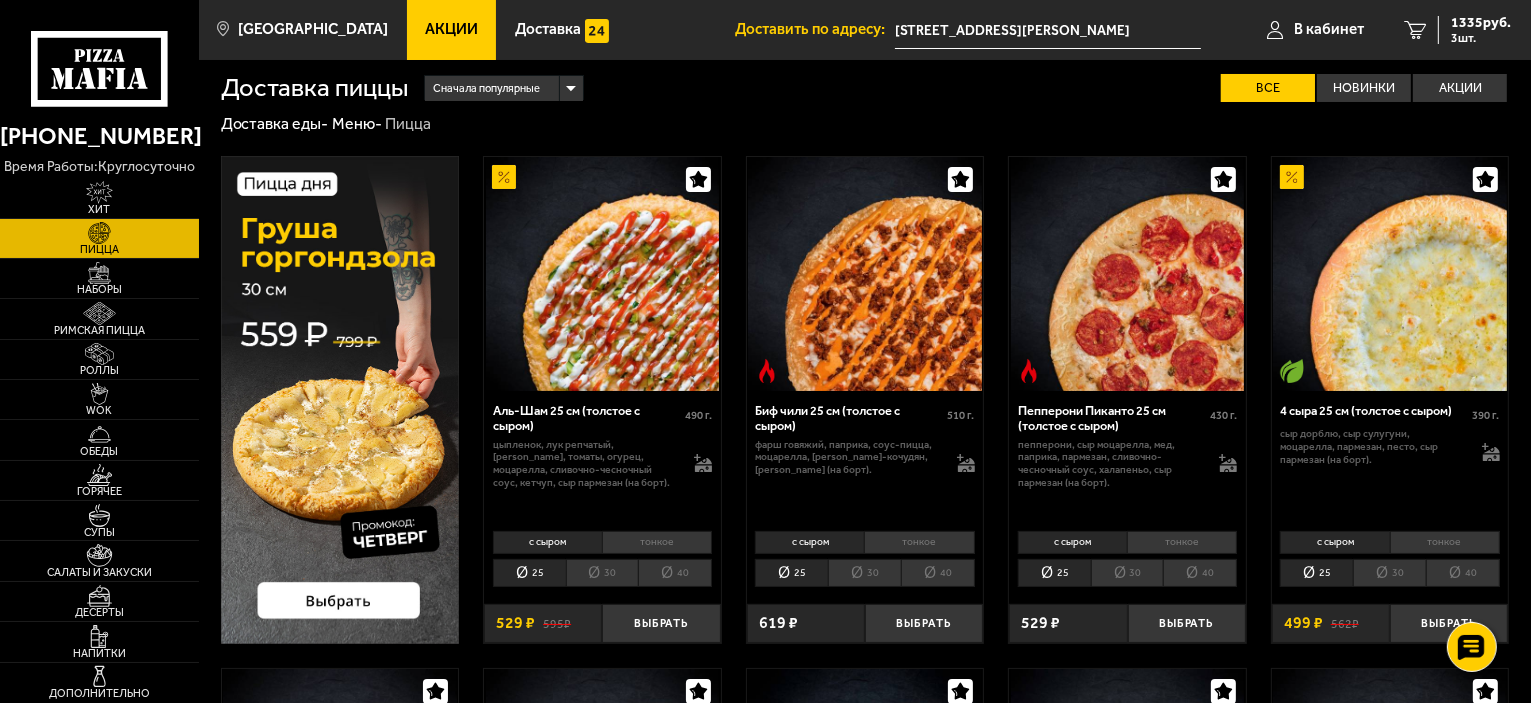 click on "тонкое" at bounding box center (657, 542) 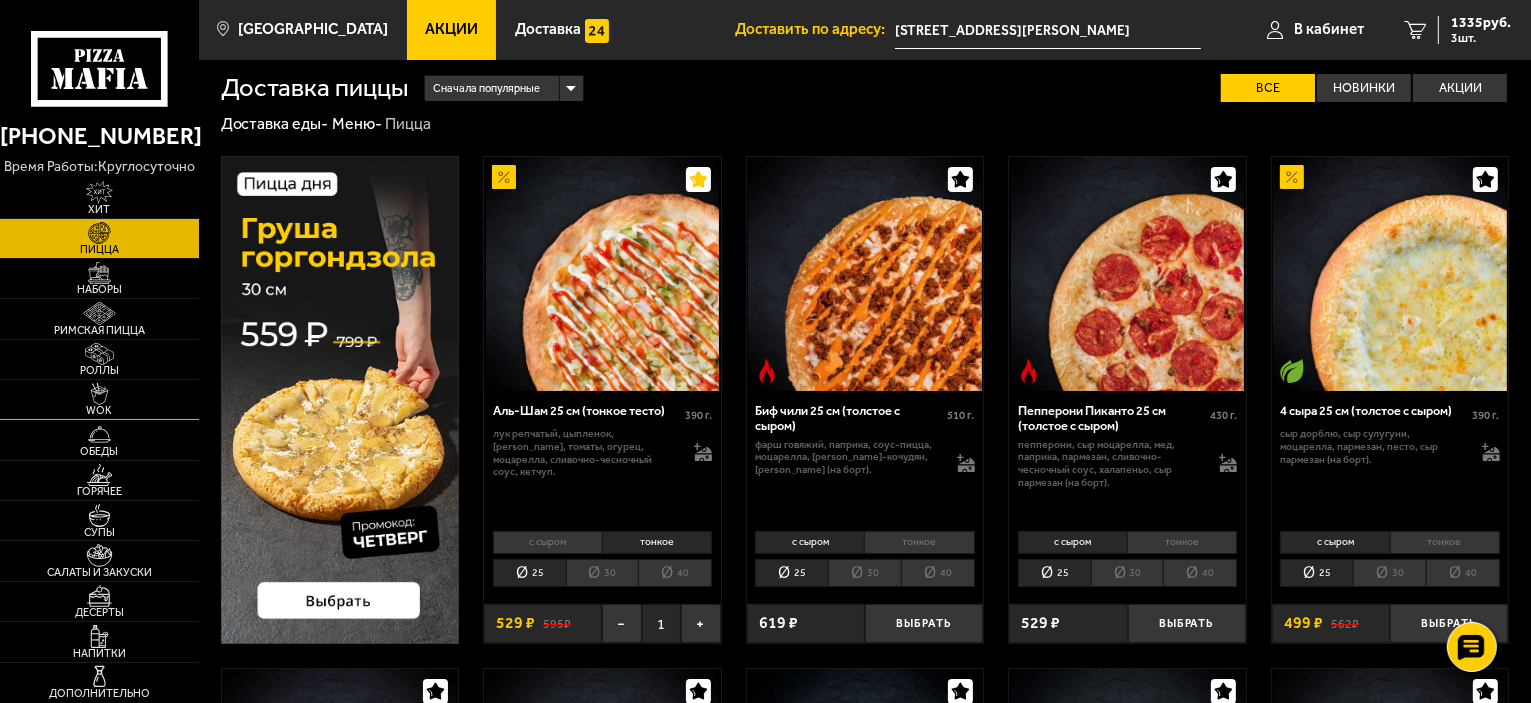 click at bounding box center (99, 394) 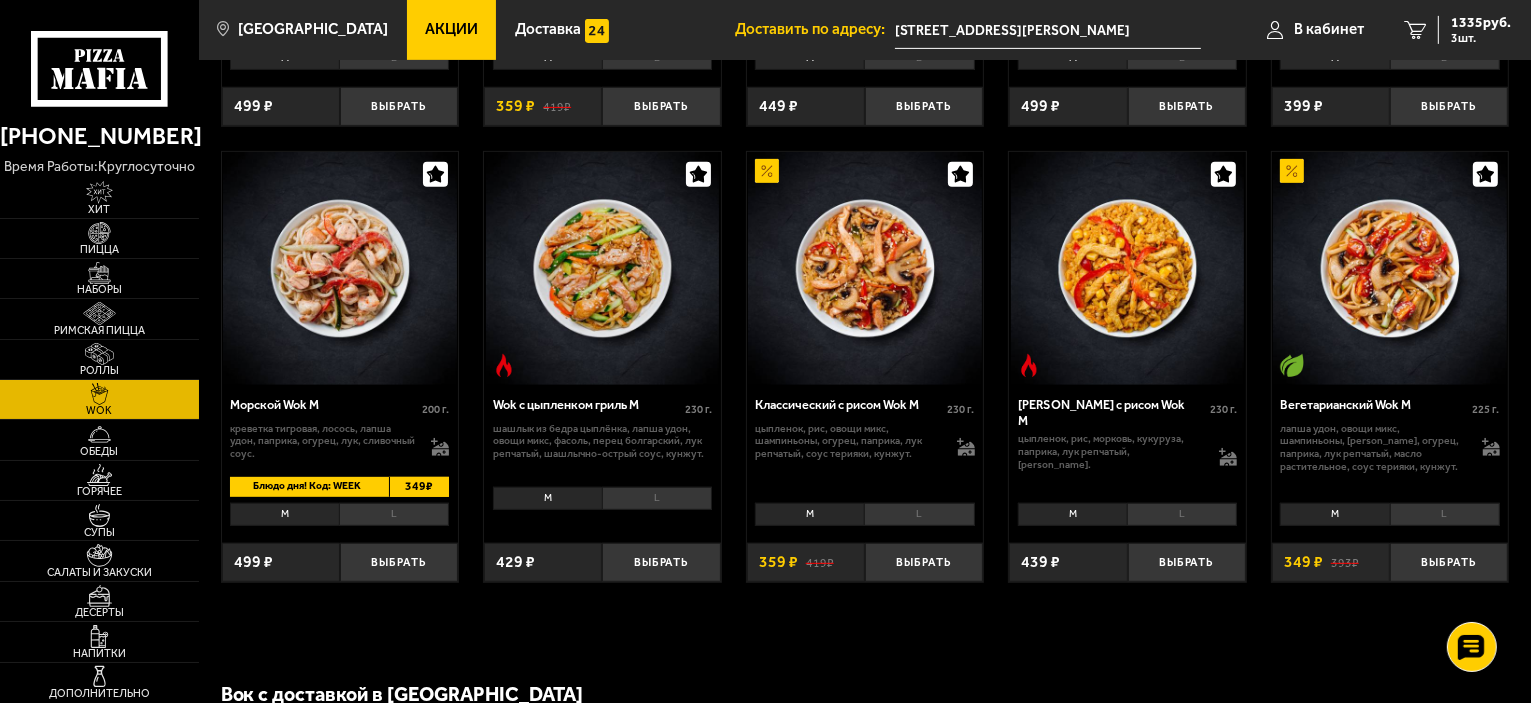 scroll, scrollTop: 1000, scrollLeft: 0, axis: vertical 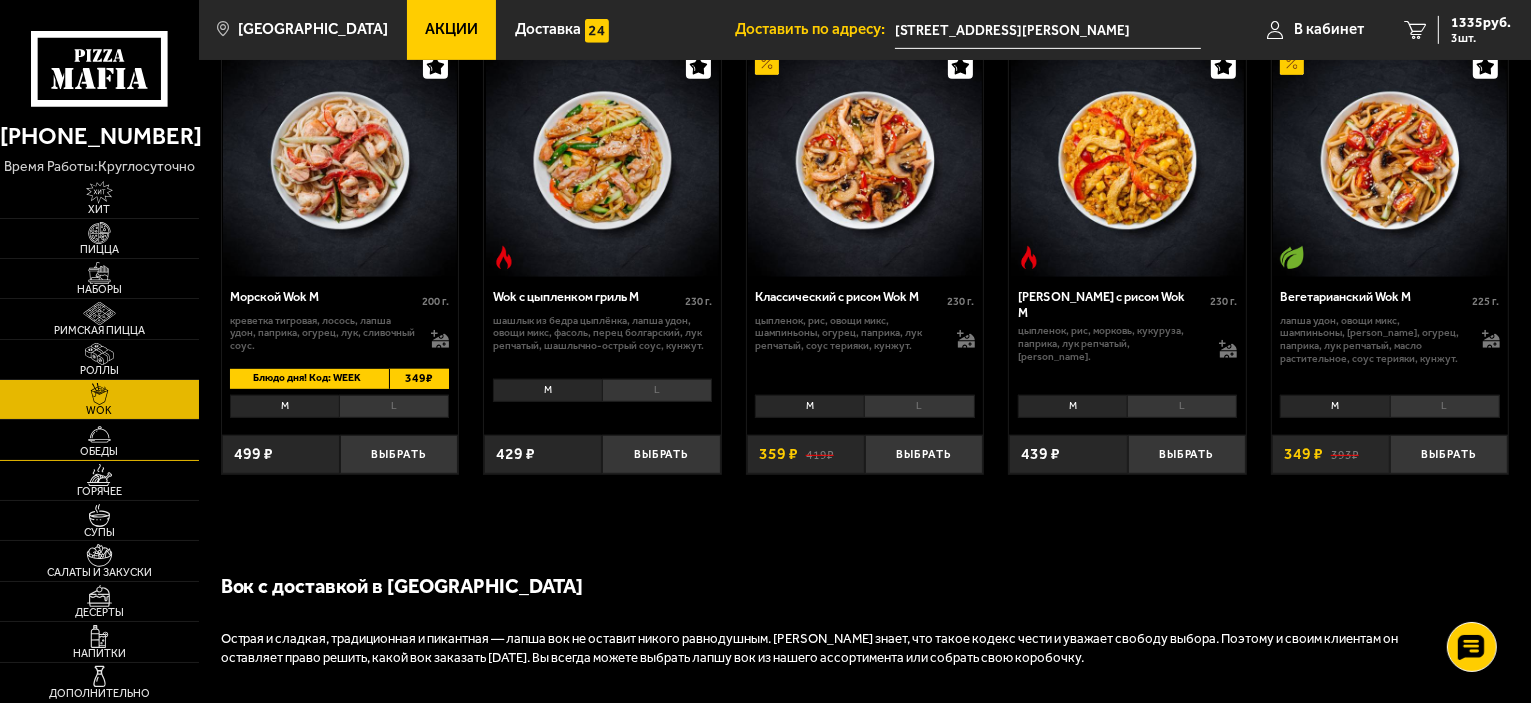 click on "Обеды" at bounding box center (99, 451) 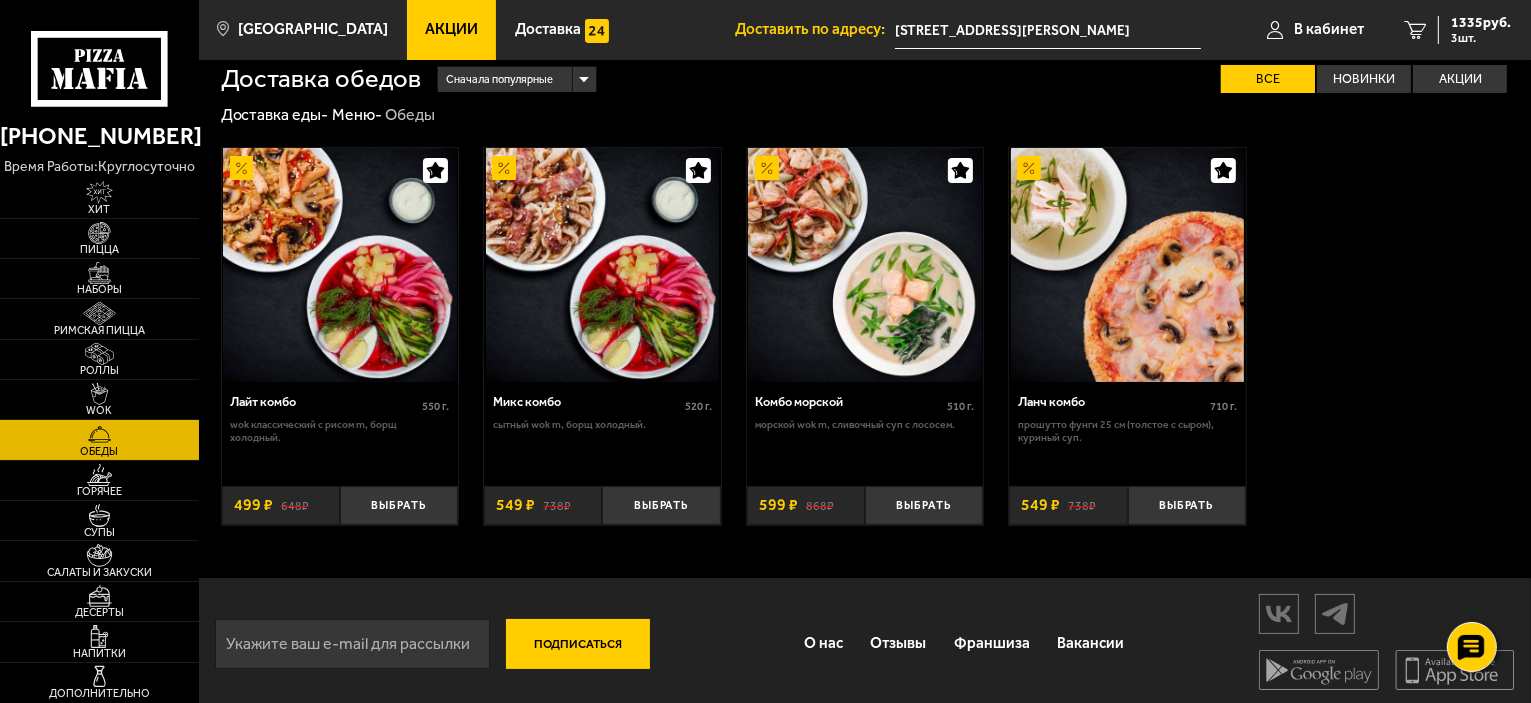 scroll, scrollTop: 23, scrollLeft: 0, axis: vertical 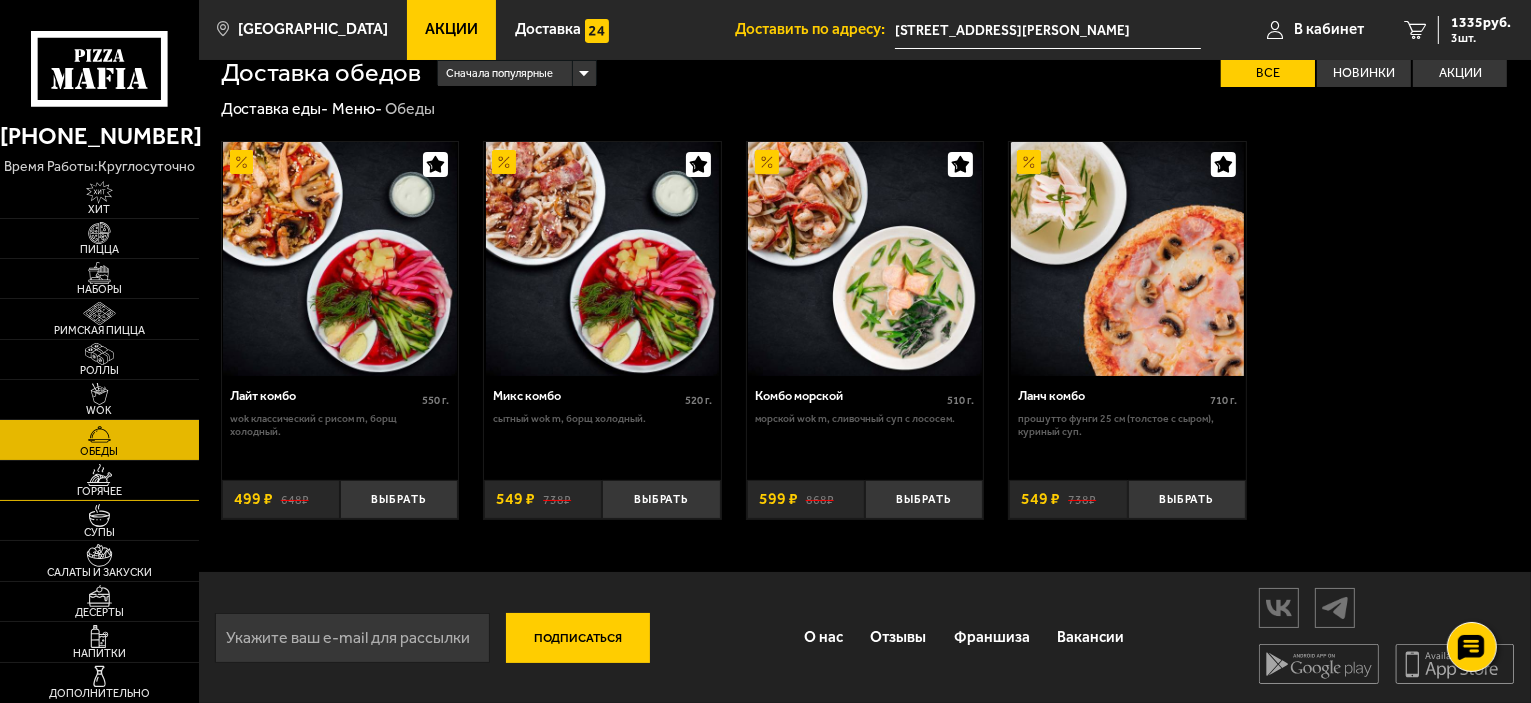 click on "Горячее" at bounding box center (99, 491) 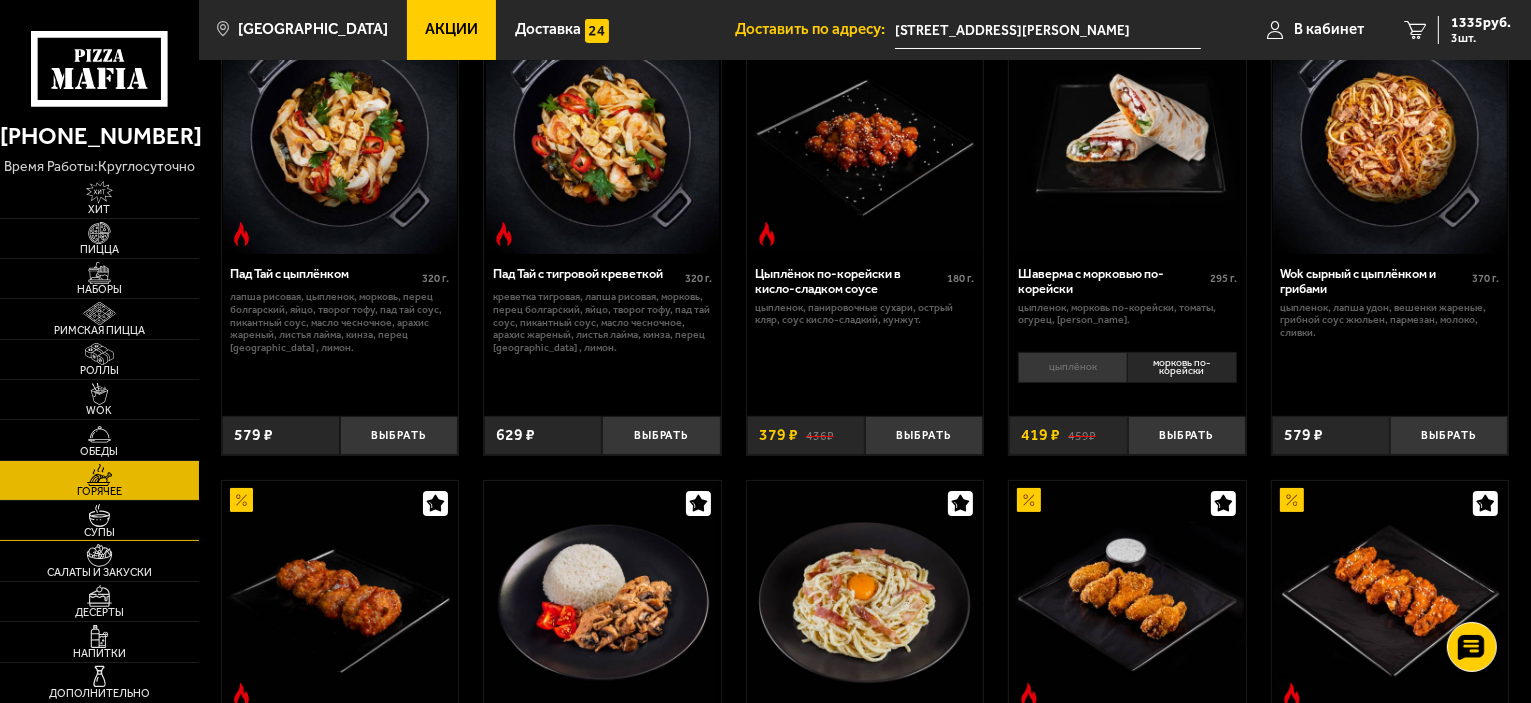 scroll, scrollTop: 200, scrollLeft: 0, axis: vertical 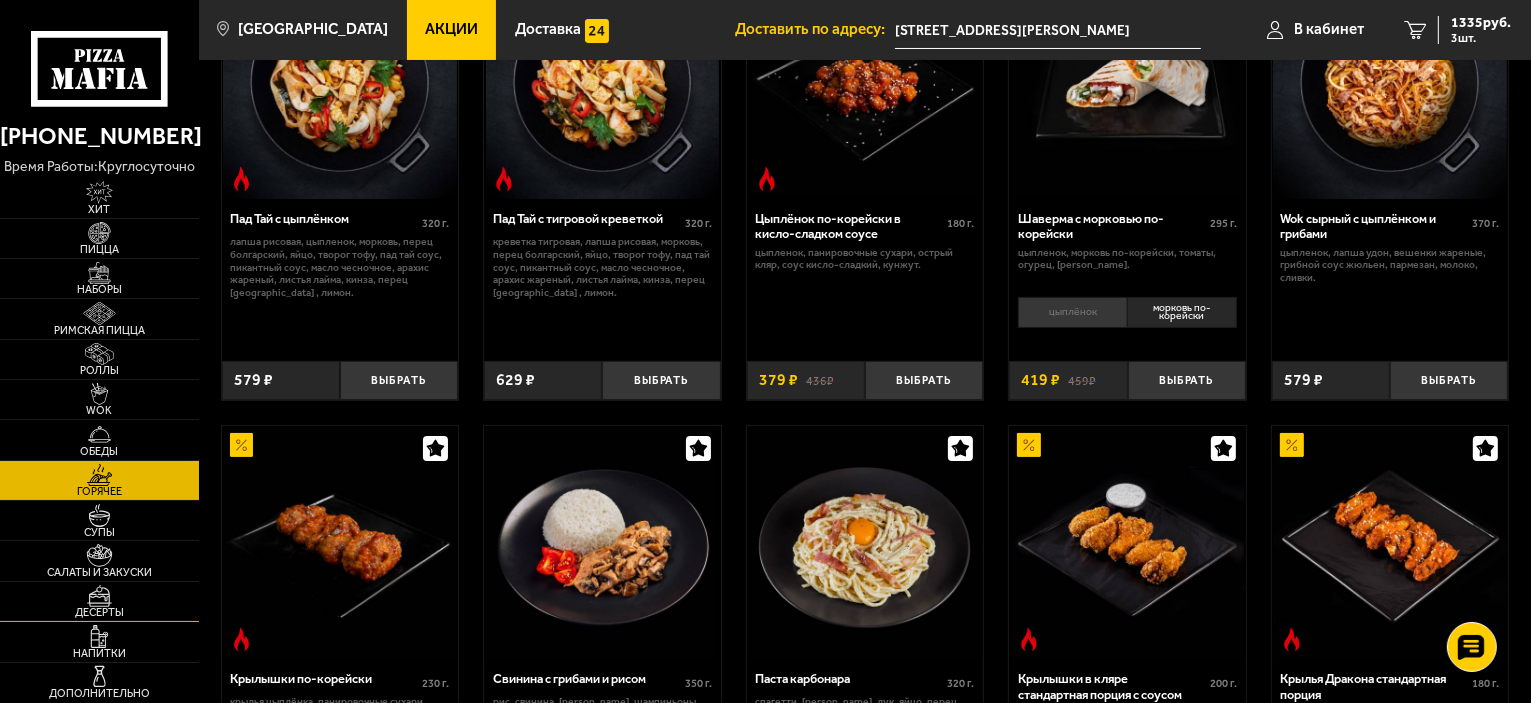 click at bounding box center [99, 596] 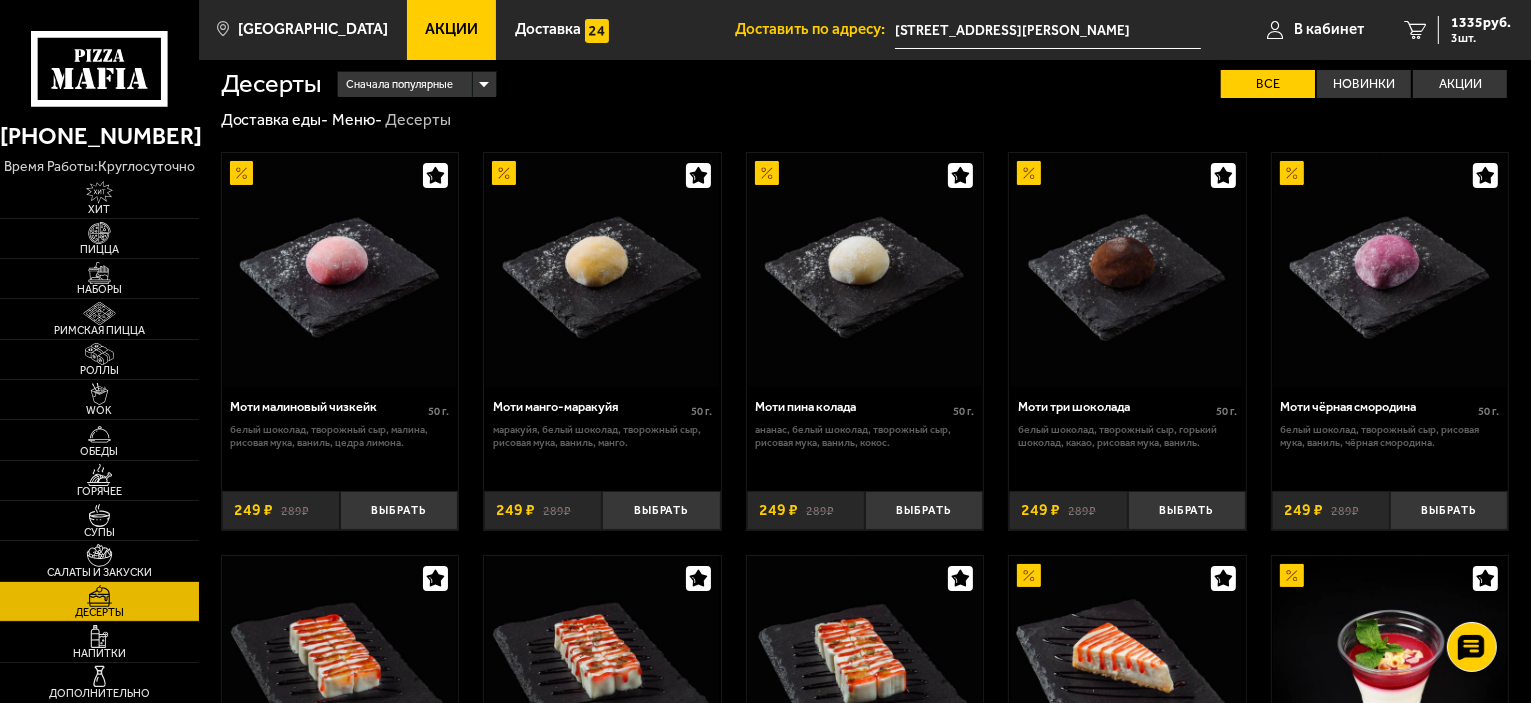 scroll, scrollTop: 0, scrollLeft: 0, axis: both 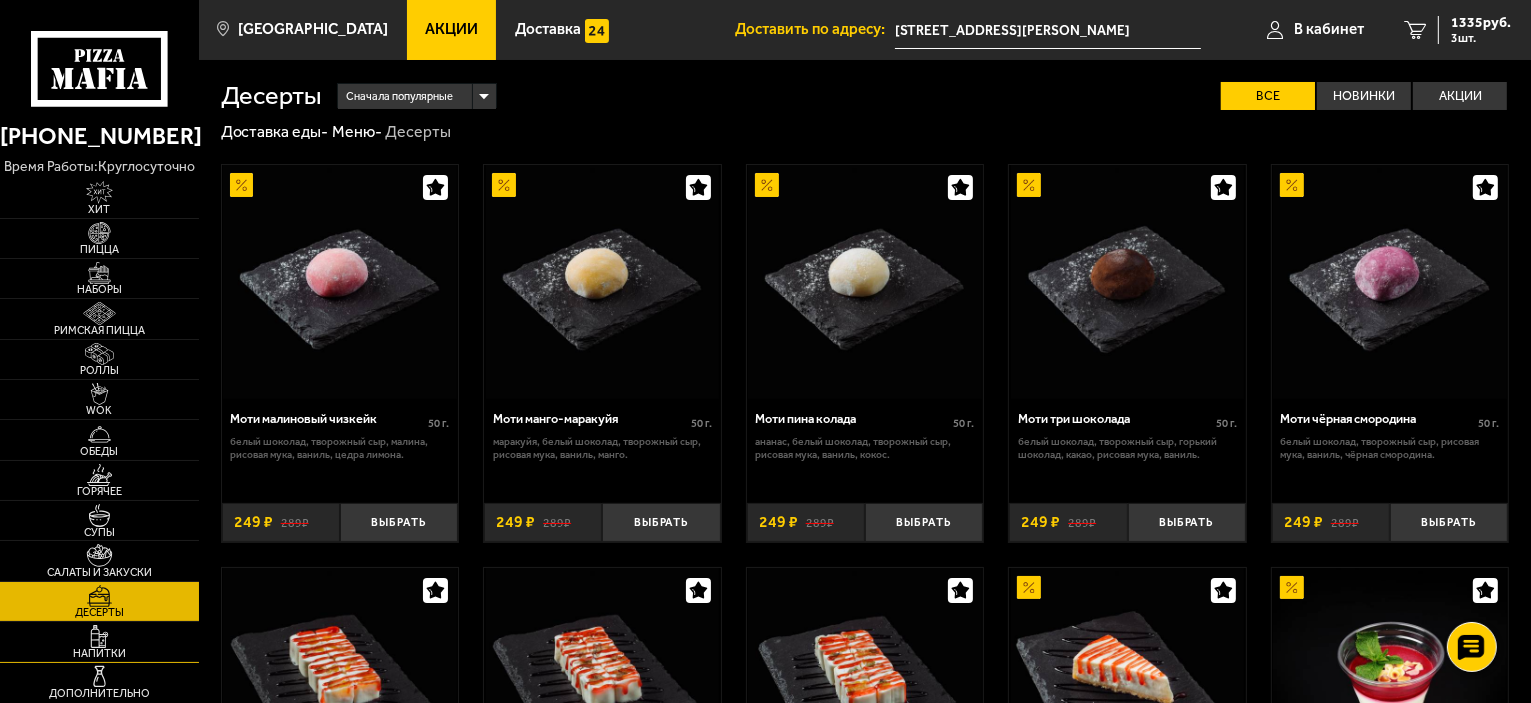 click at bounding box center (99, 636) 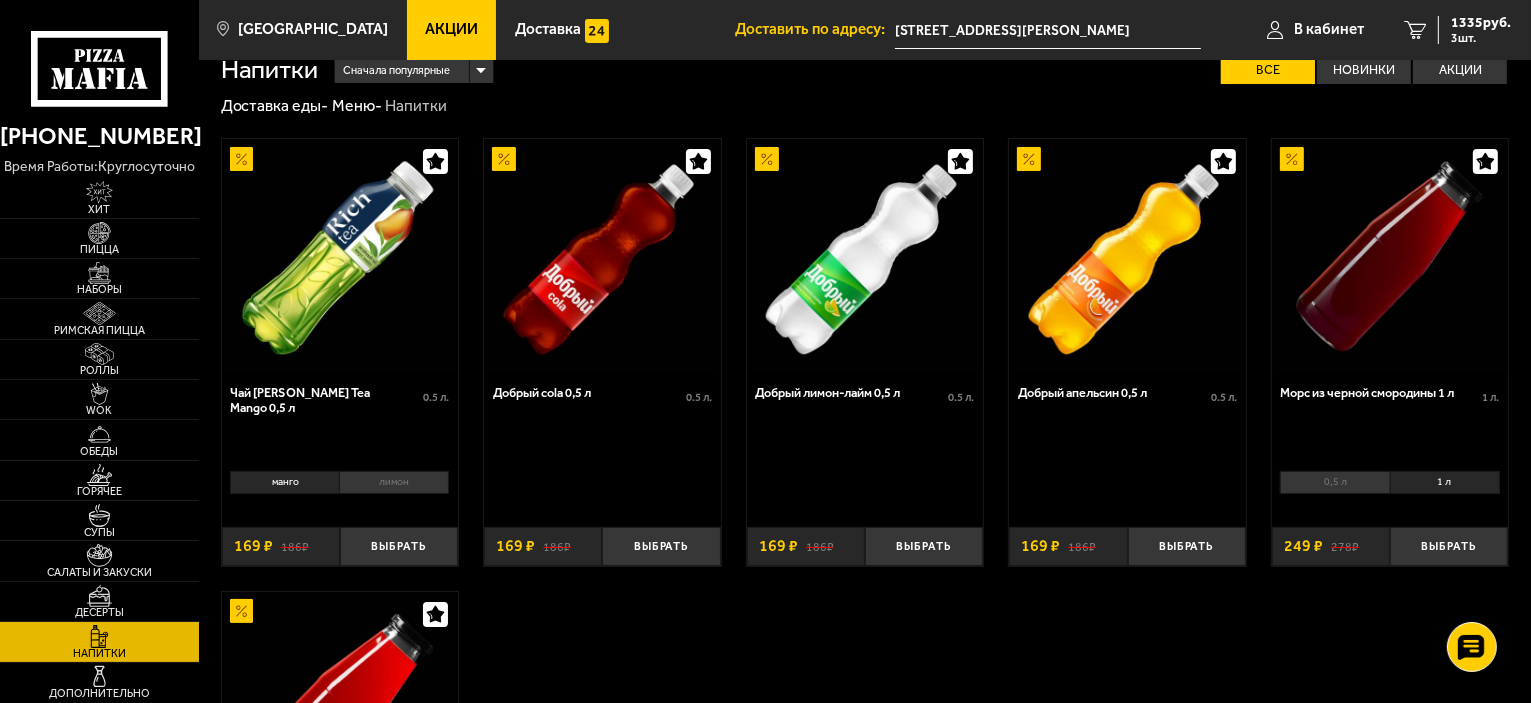 scroll, scrollTop: 0, scrollLeft: 0, axis: both 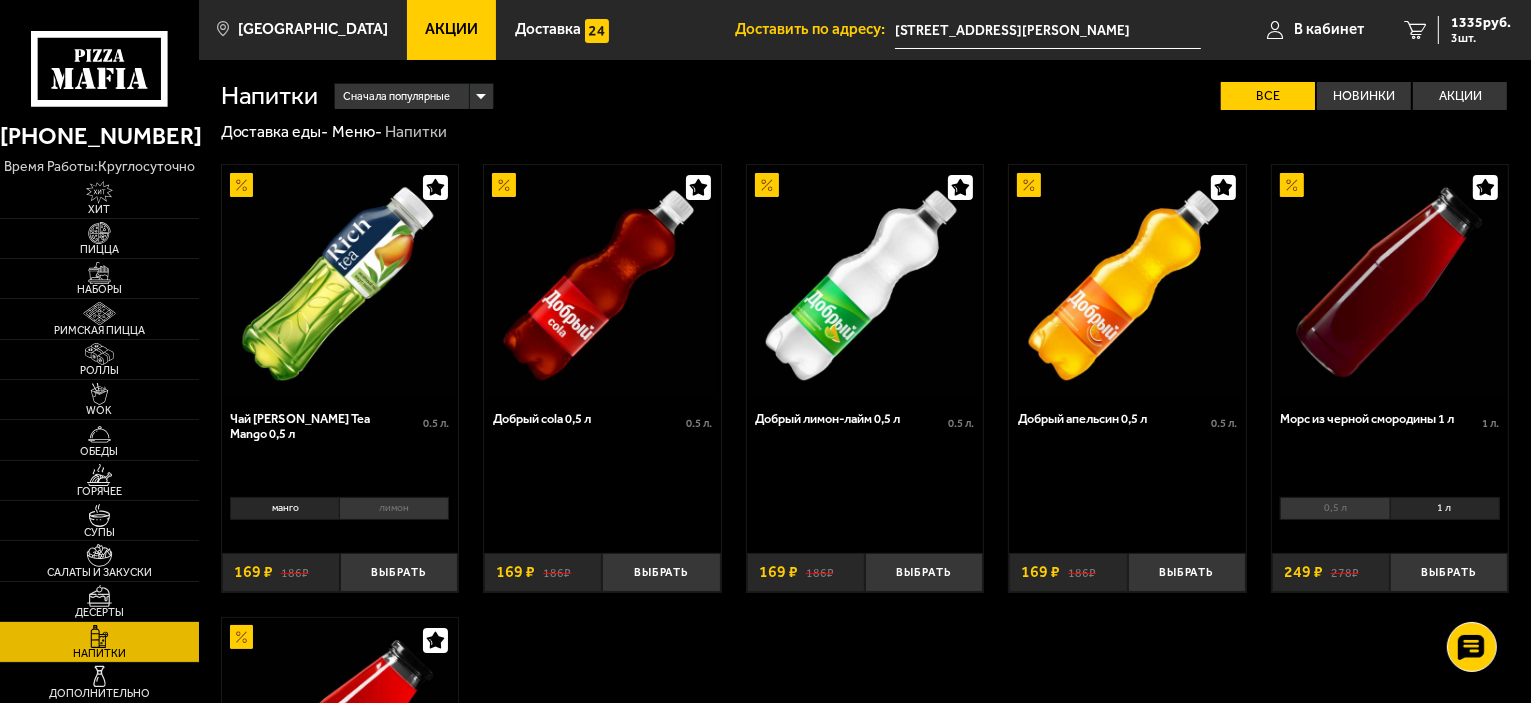 click on "лимон" at bounding box center (394, 508) 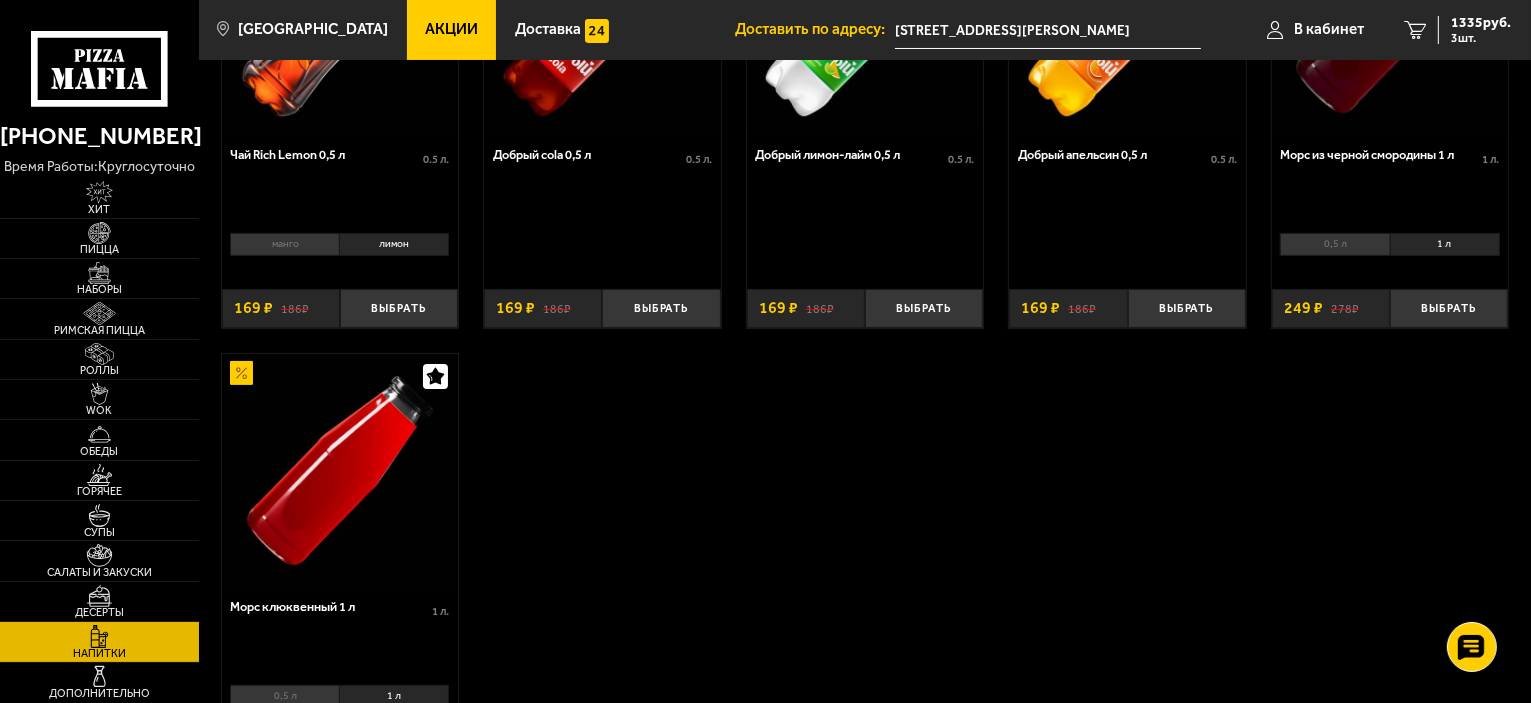 scroll, scrollTop: 300, scrollLeft: 0, axis: vertical 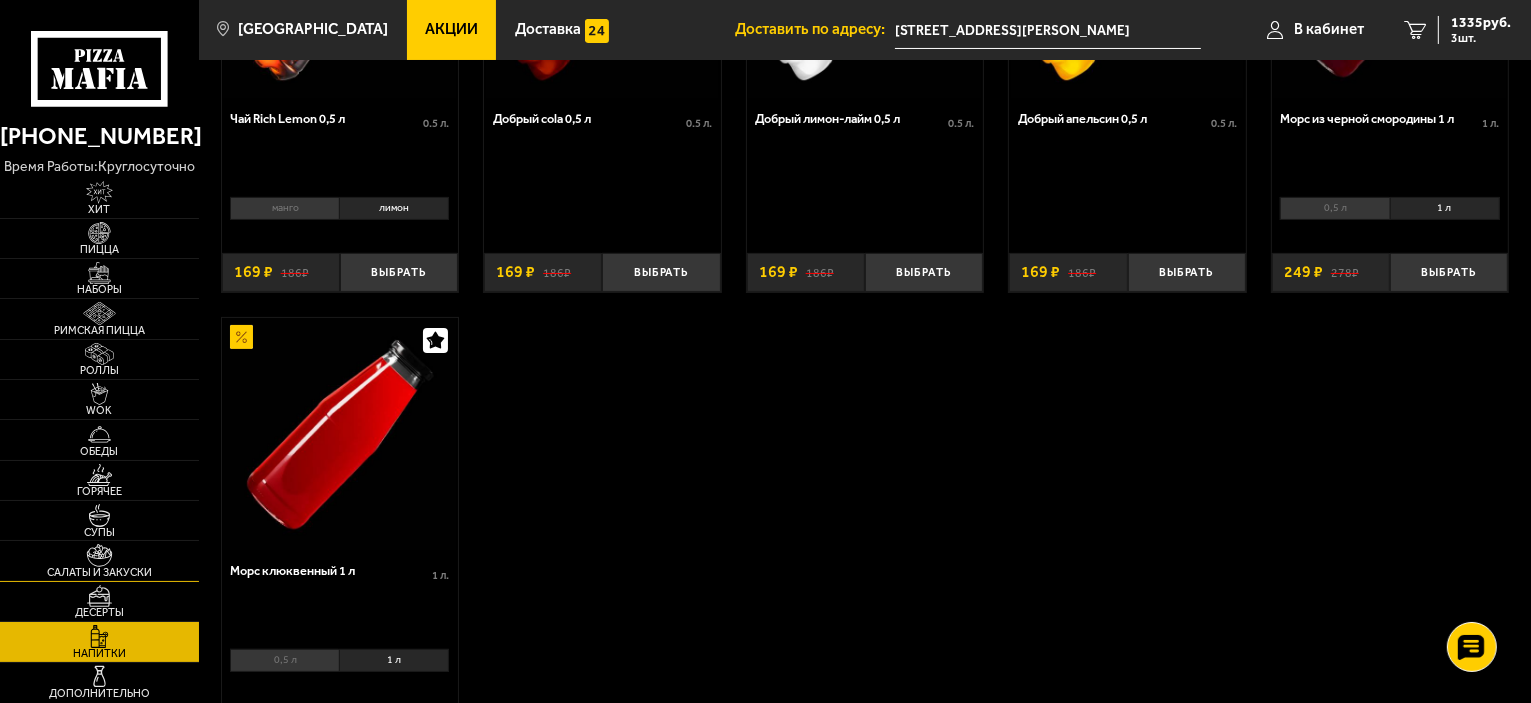 click at bounding box center [99, 555] 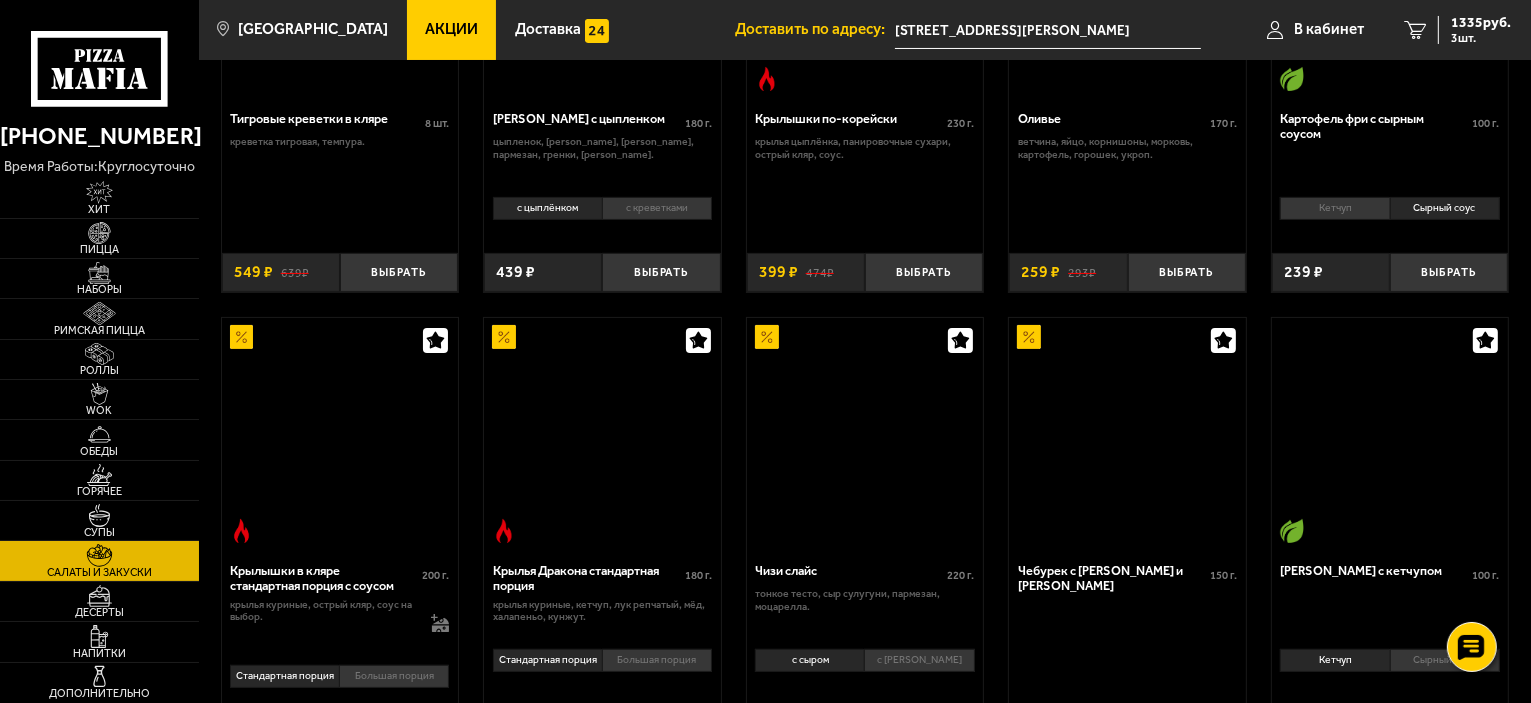 scroll, scrollTop: 0, scrollLeft: 0, axis: both 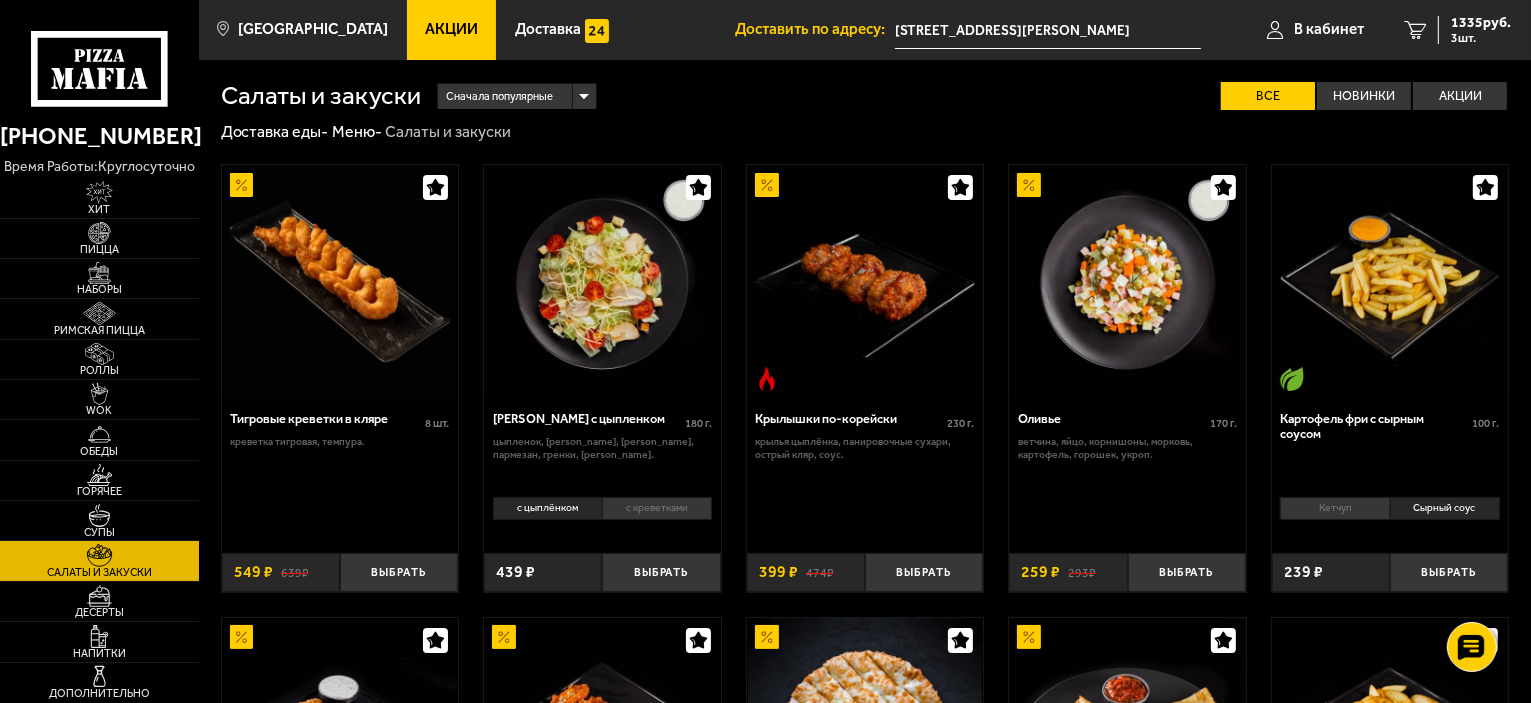 click on "Кетчуп" at bounding box center [1334, 508] 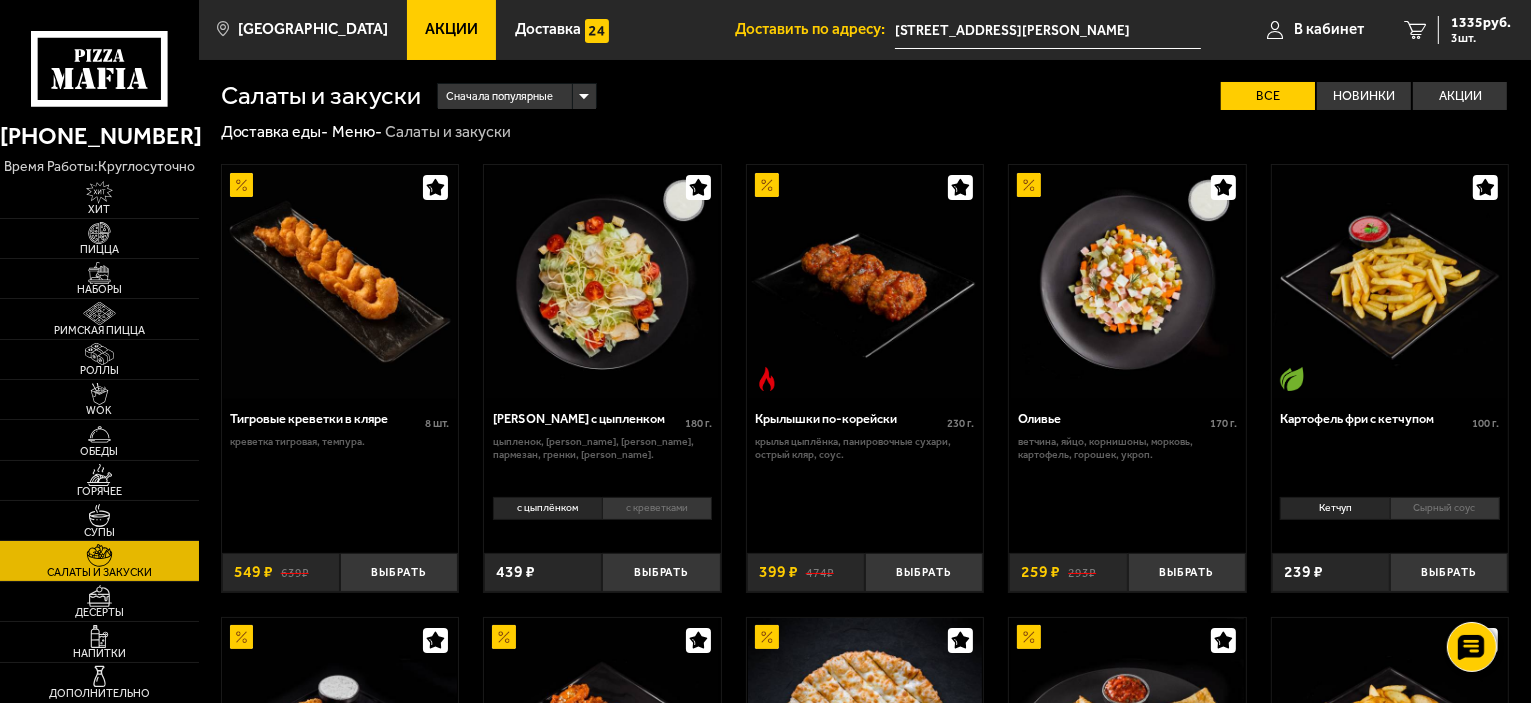 click on "Сырный соус" at bounding box center (1445, 508) 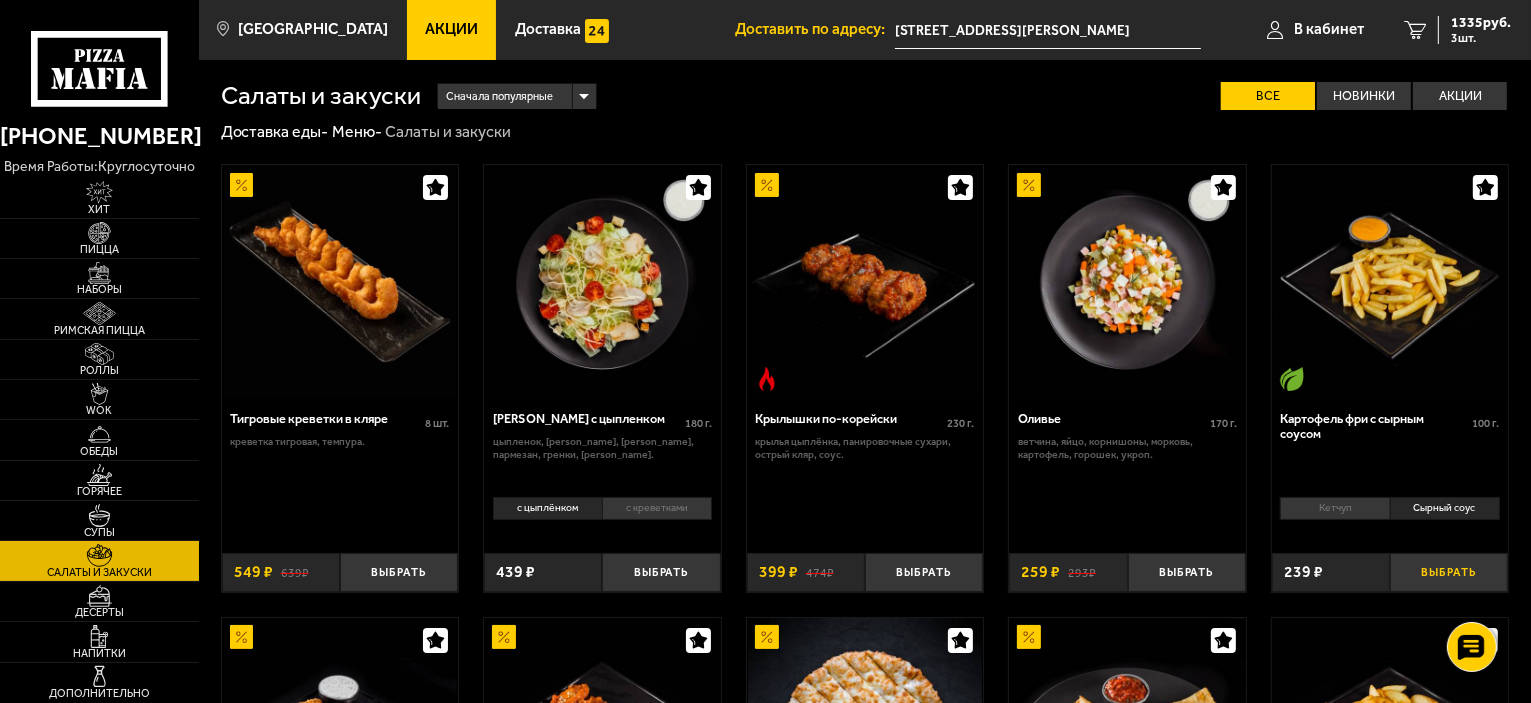 click on "Выбрать" at bounding box center [1449, 572] 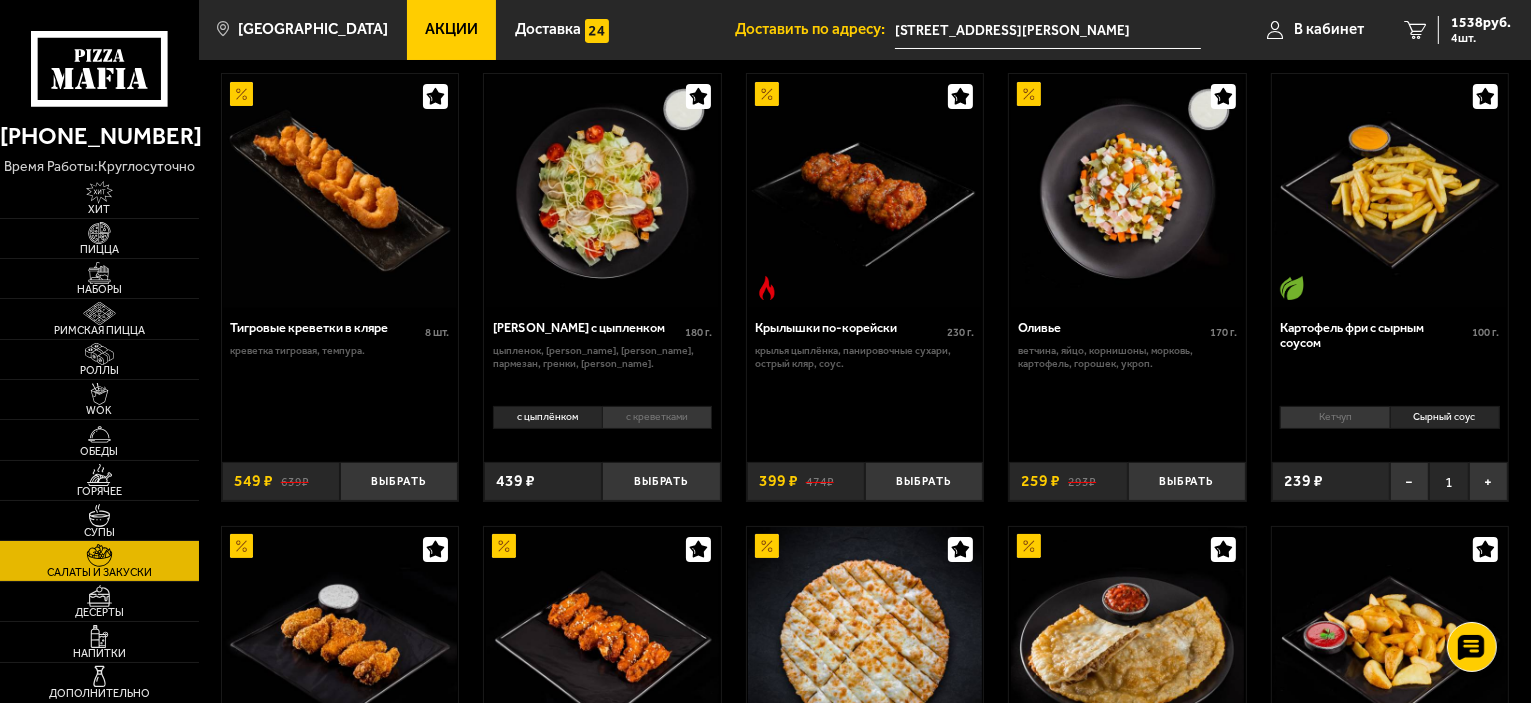 scroll, scrollTop: 0, scrollLeft: 0, axis: both 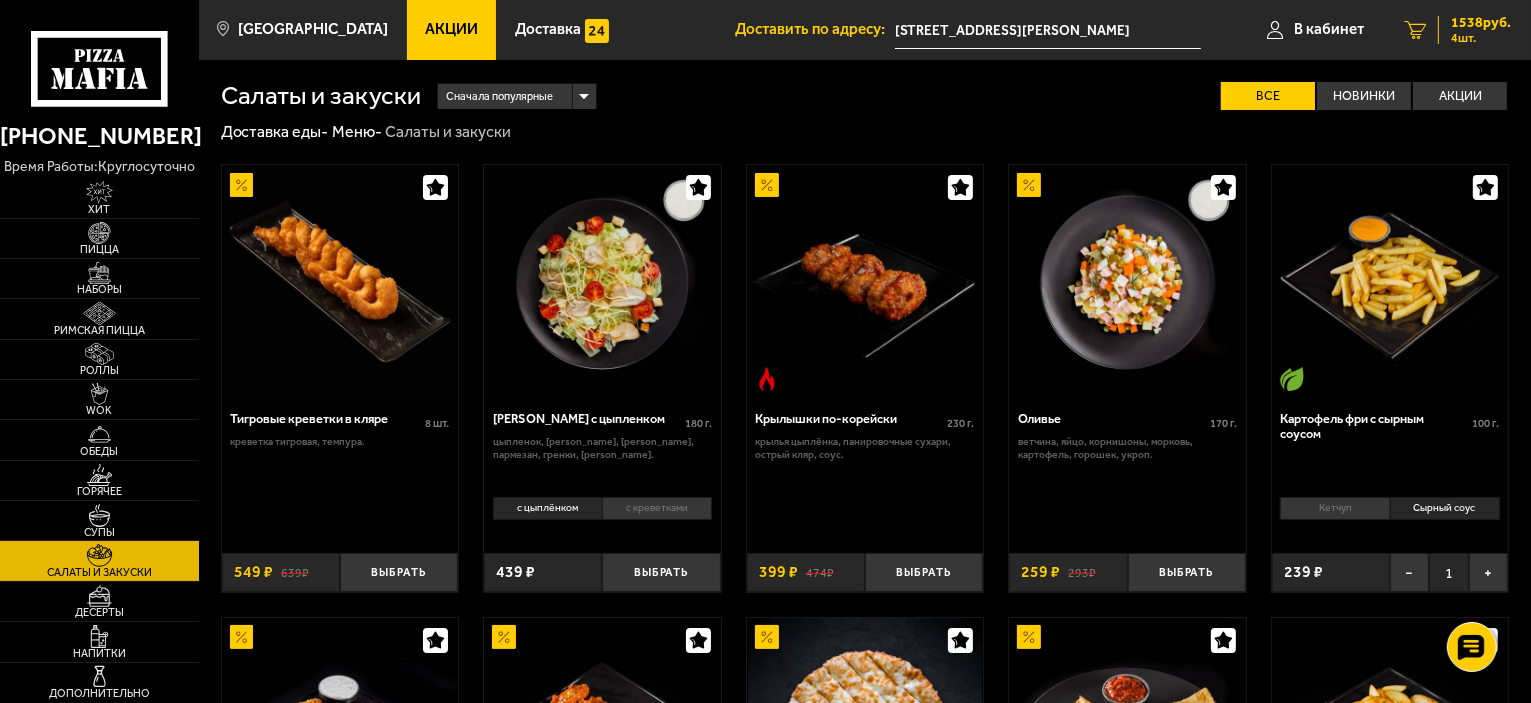 click on "1538  руб." at bounding box center [1481, 23] 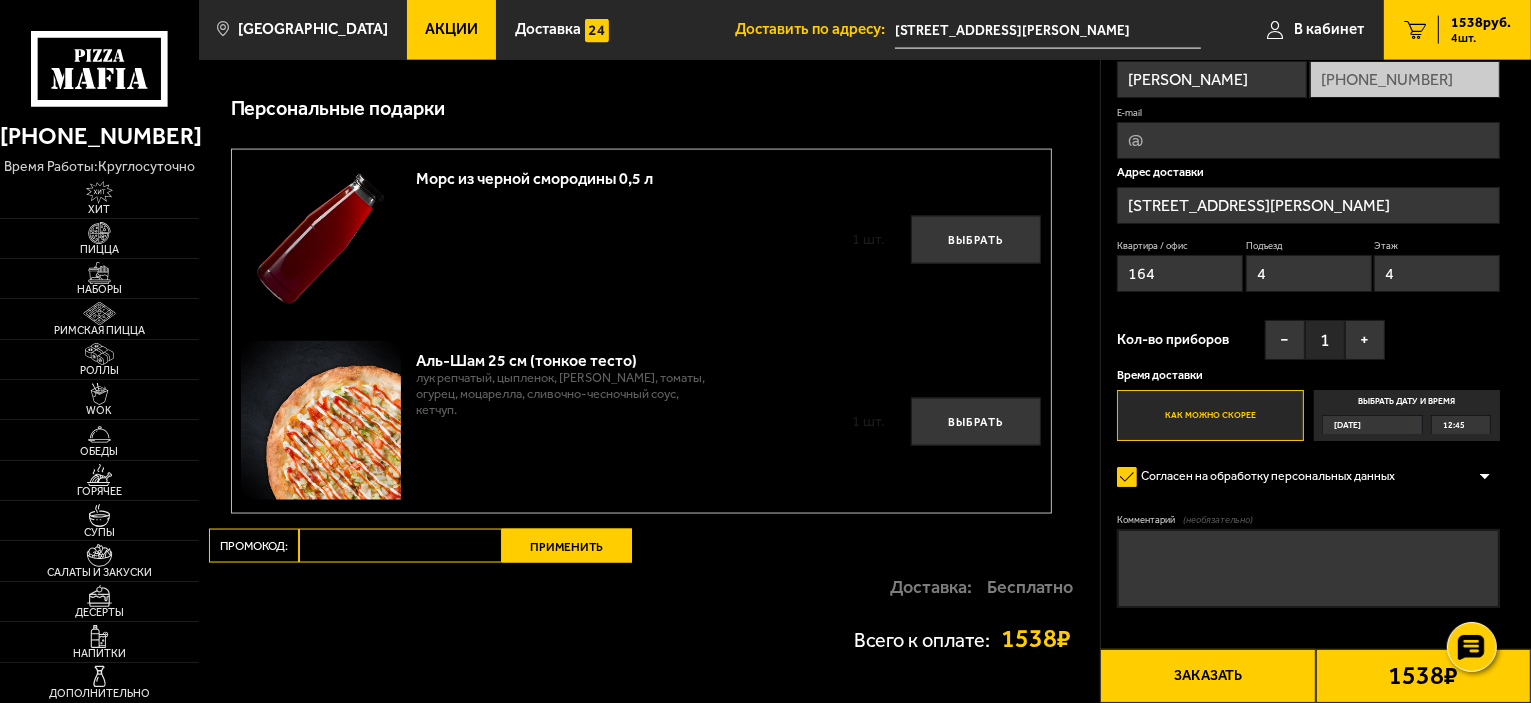 scroll, scrollTop: 3100, scrollLeft: 0, axis: vertical 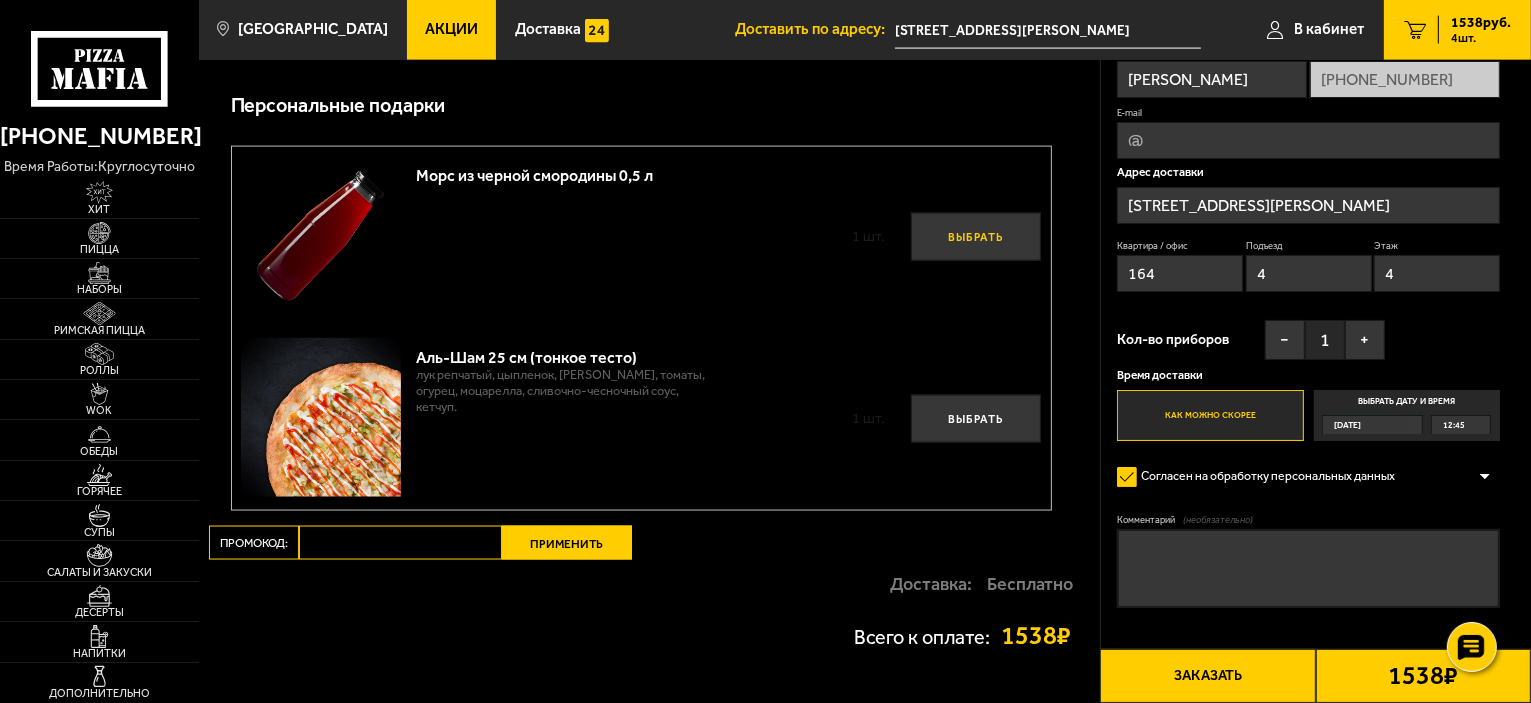 click on "Выбрать" at bounding box center (976, 237) 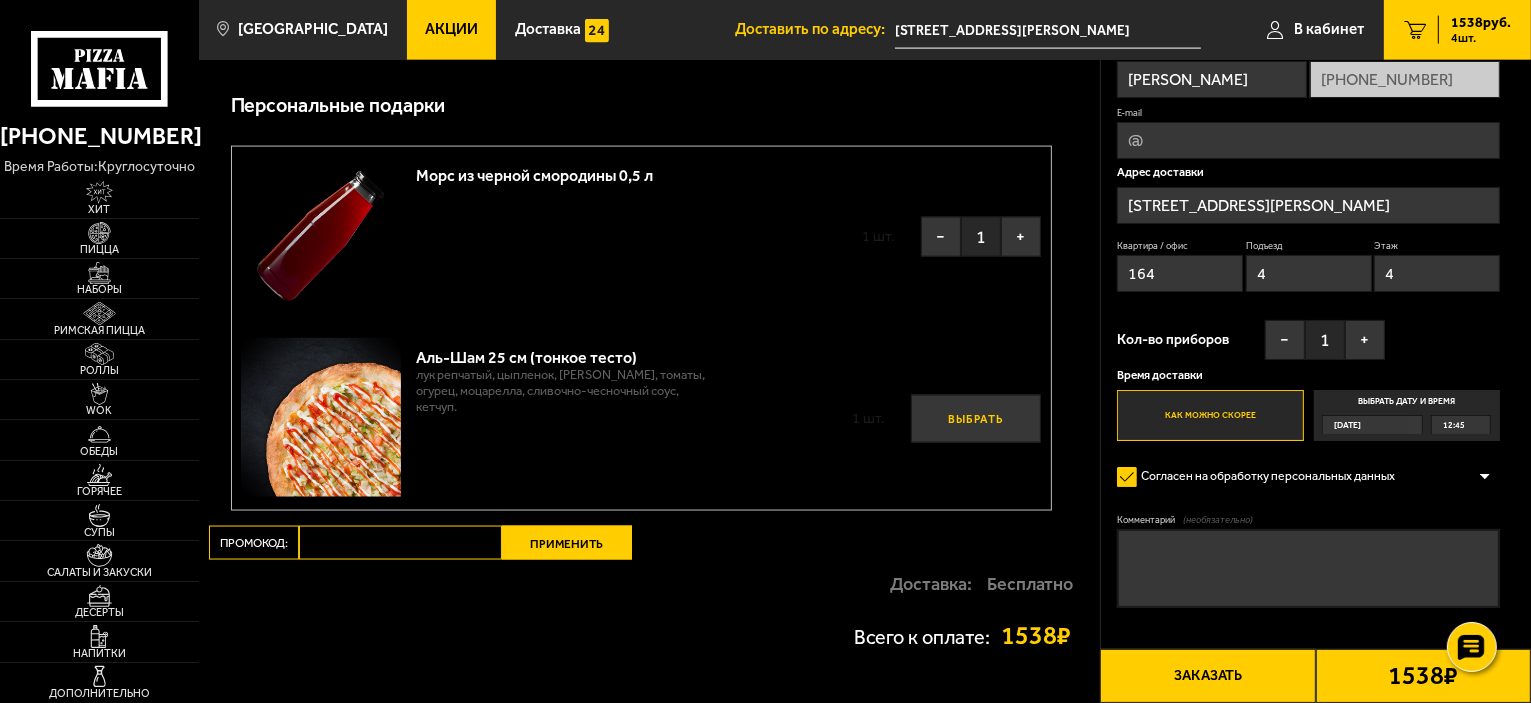 click on "Выбрать" at bounding box center (976, 419) 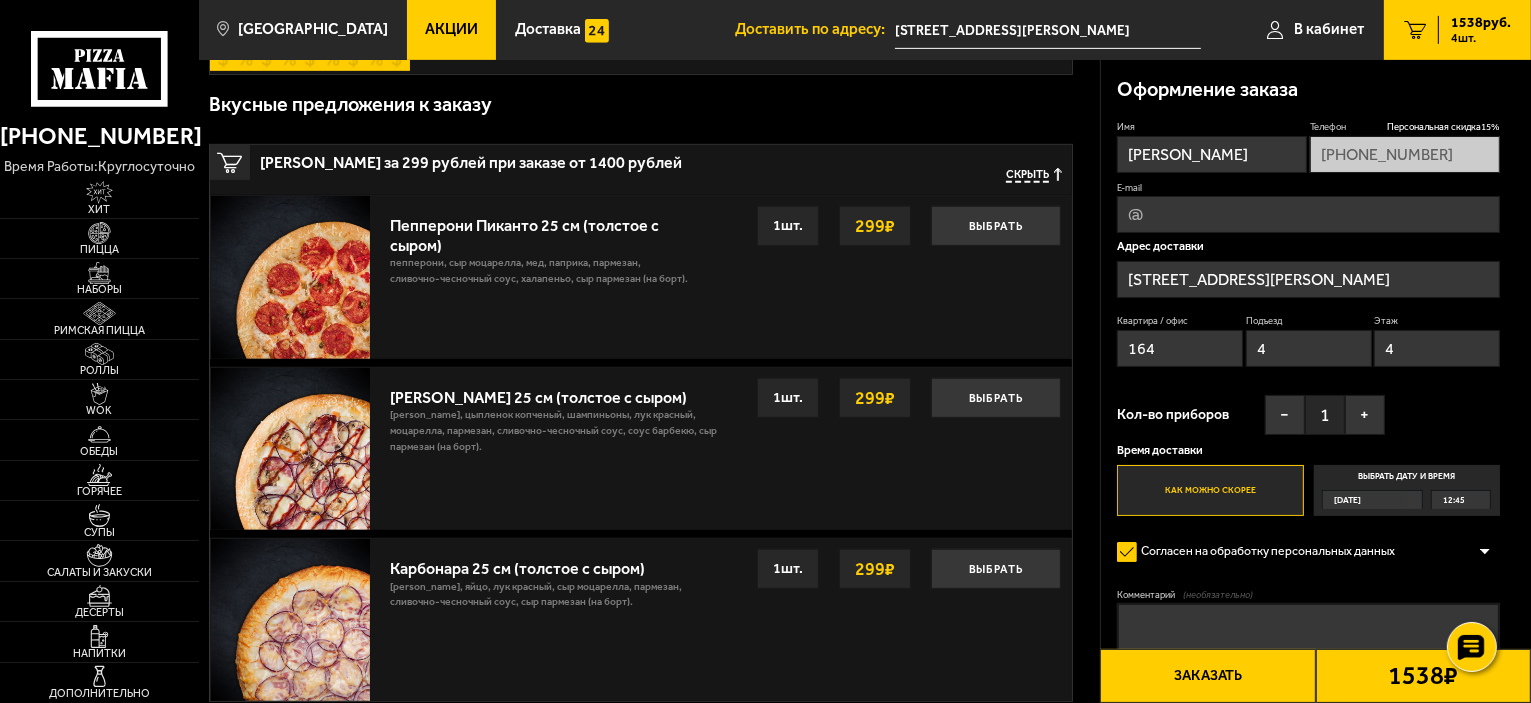 scroll, scrollTop: 800, scrollLeft: 0, axis: vertical 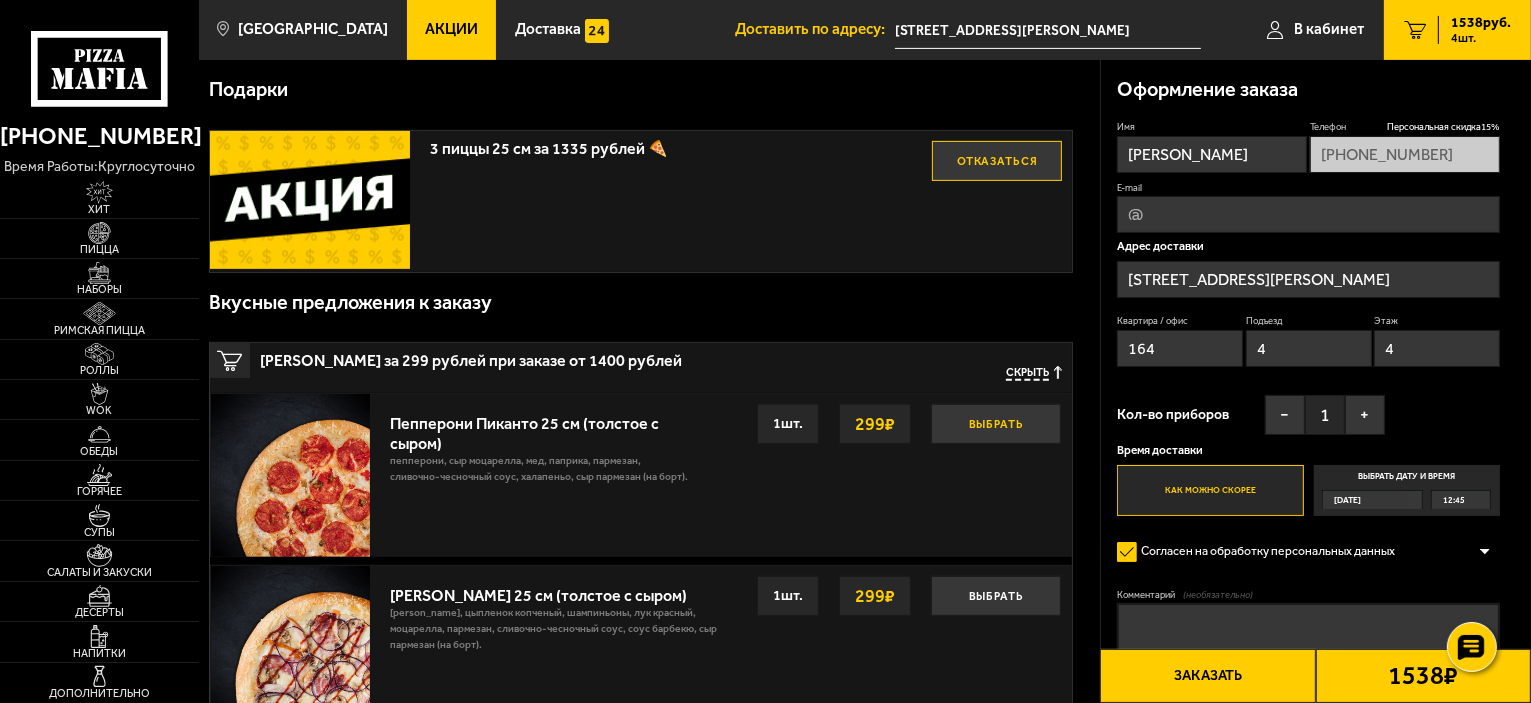 click on "Выбрать" at bounding box center [996, 424] 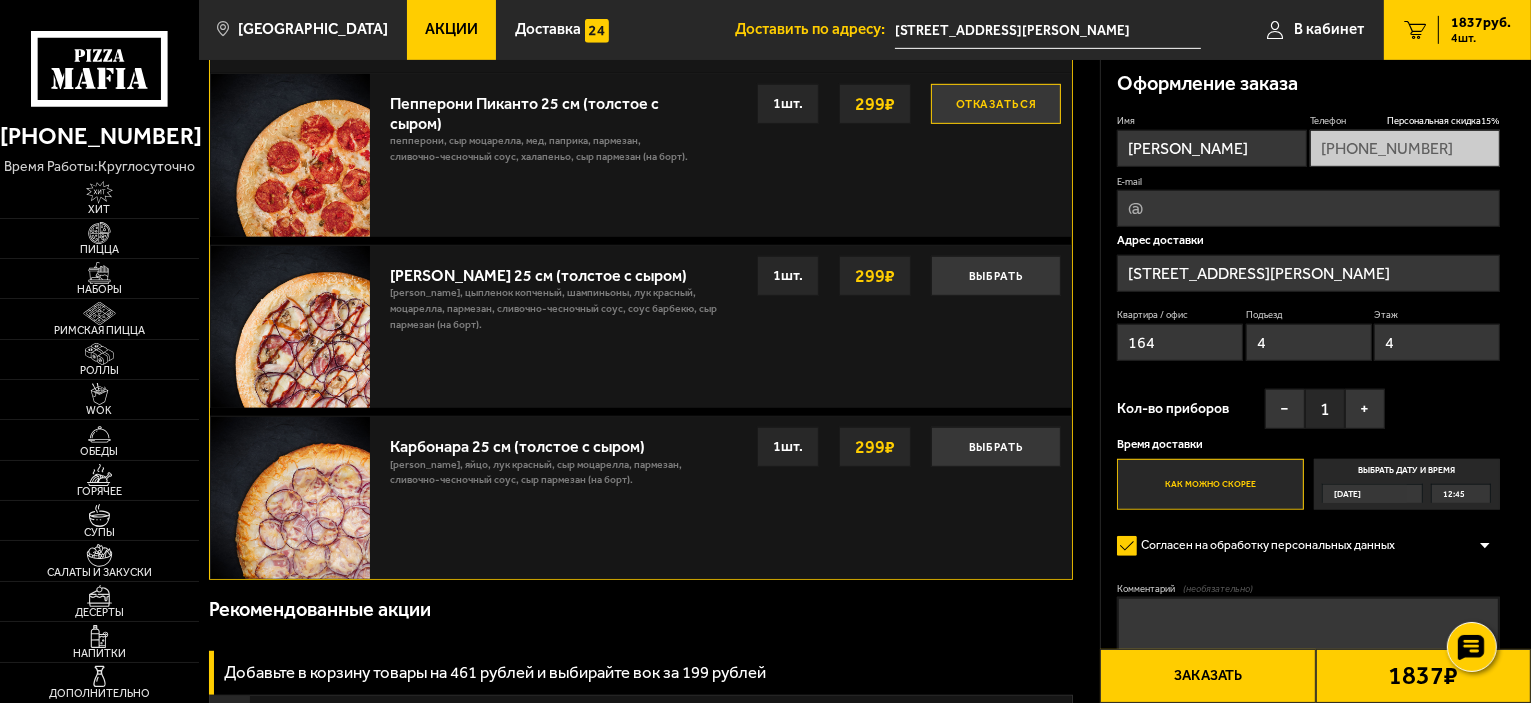 scroll, scrollTop: 1000, scrollLeft: 0, axis: vertical 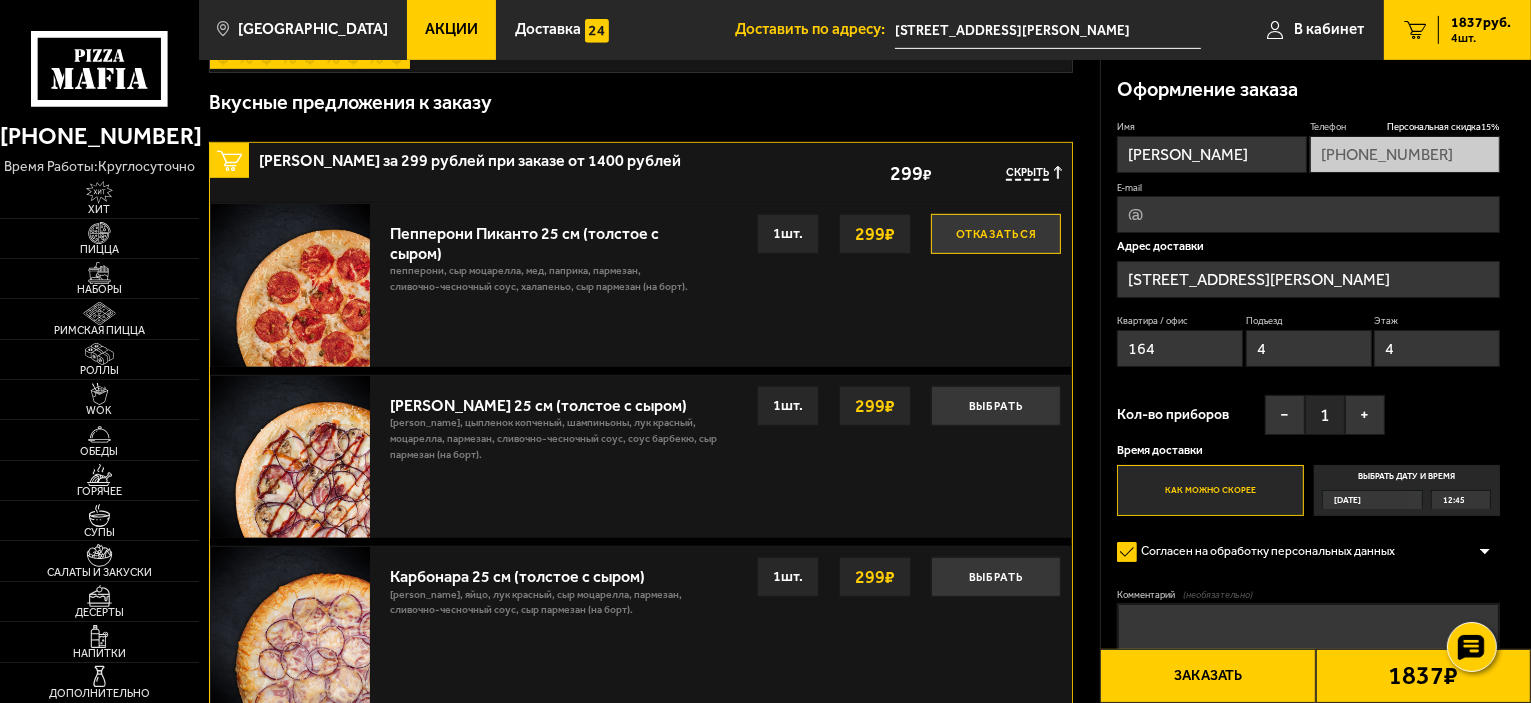 click on "Отказаться" at bounding box center [996, 234] 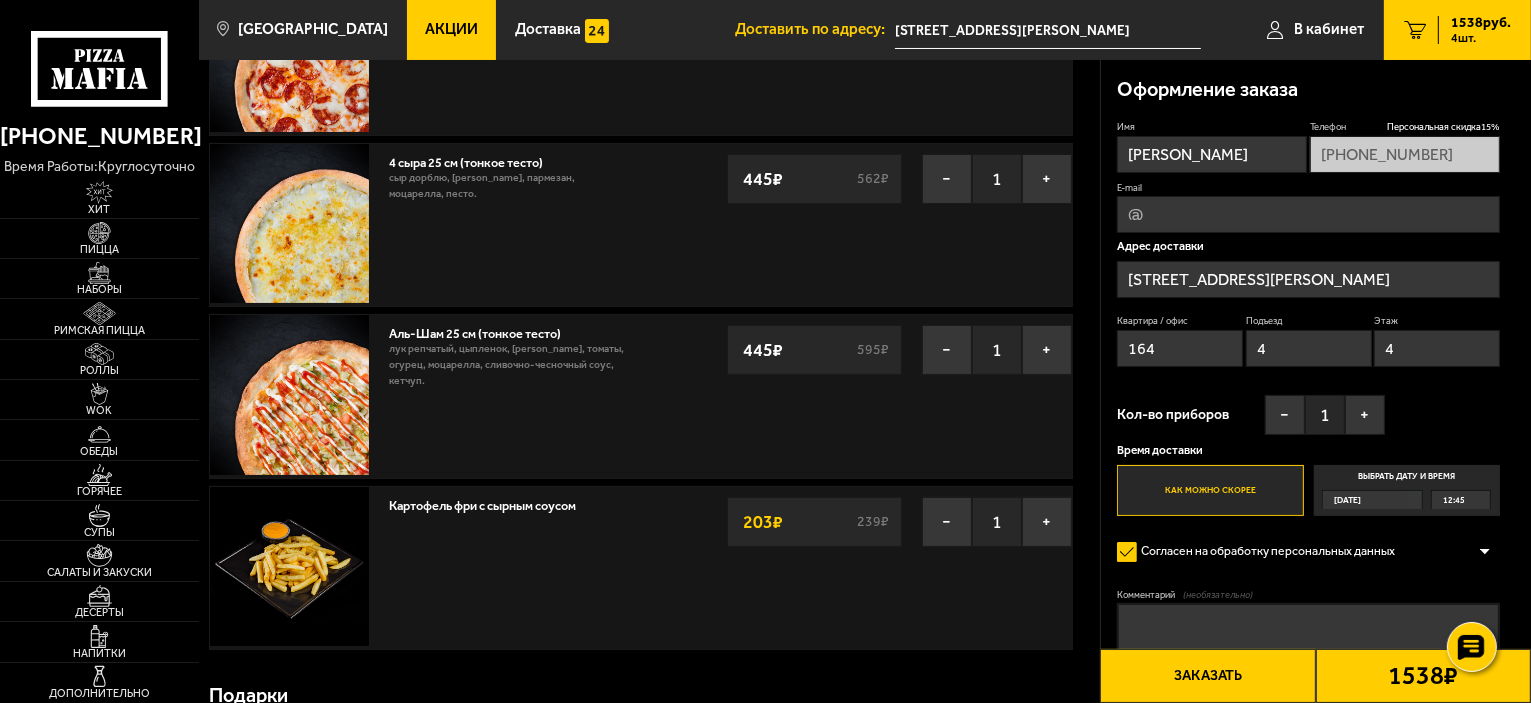 scroll, scrollTop: 0, scrollLeft: 0, axis: both 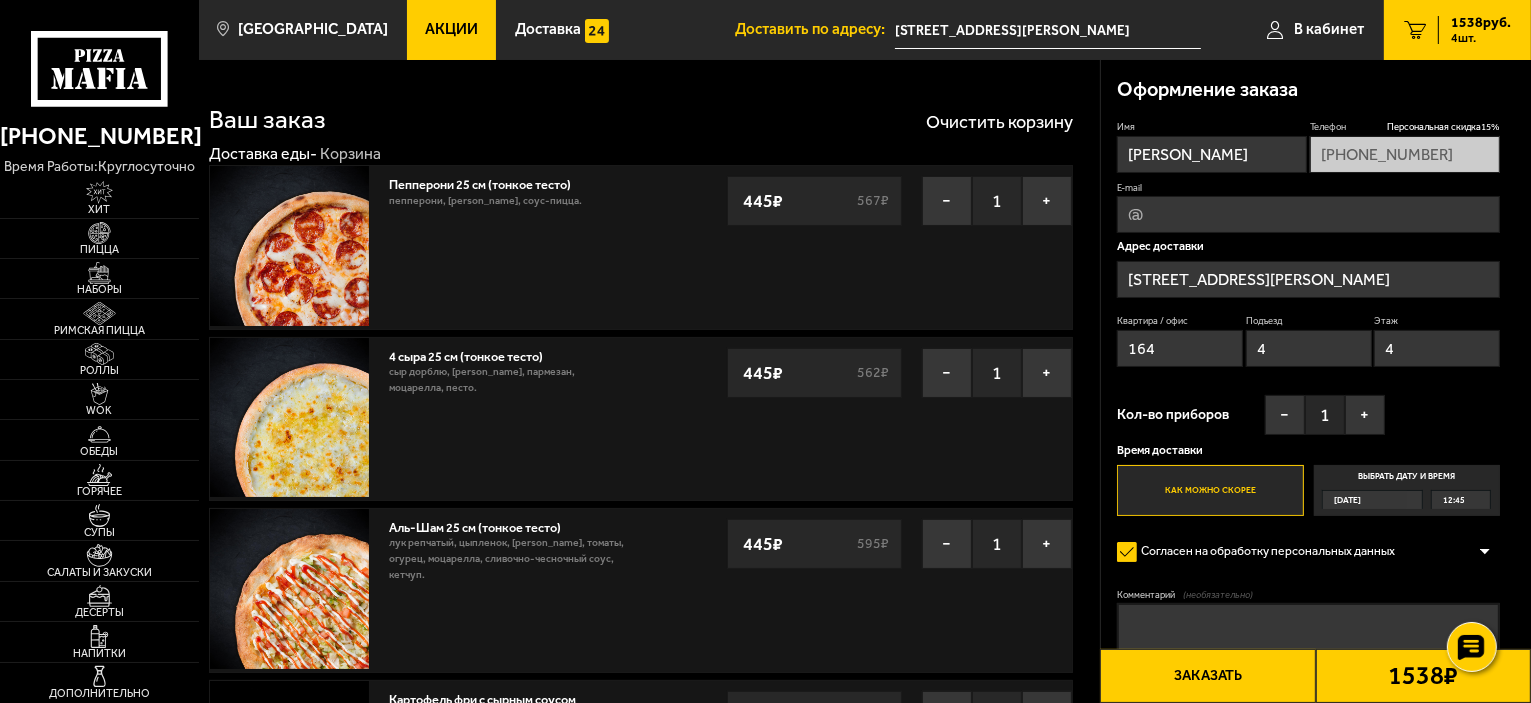click on "Акции" at bounding box center (451, 29) 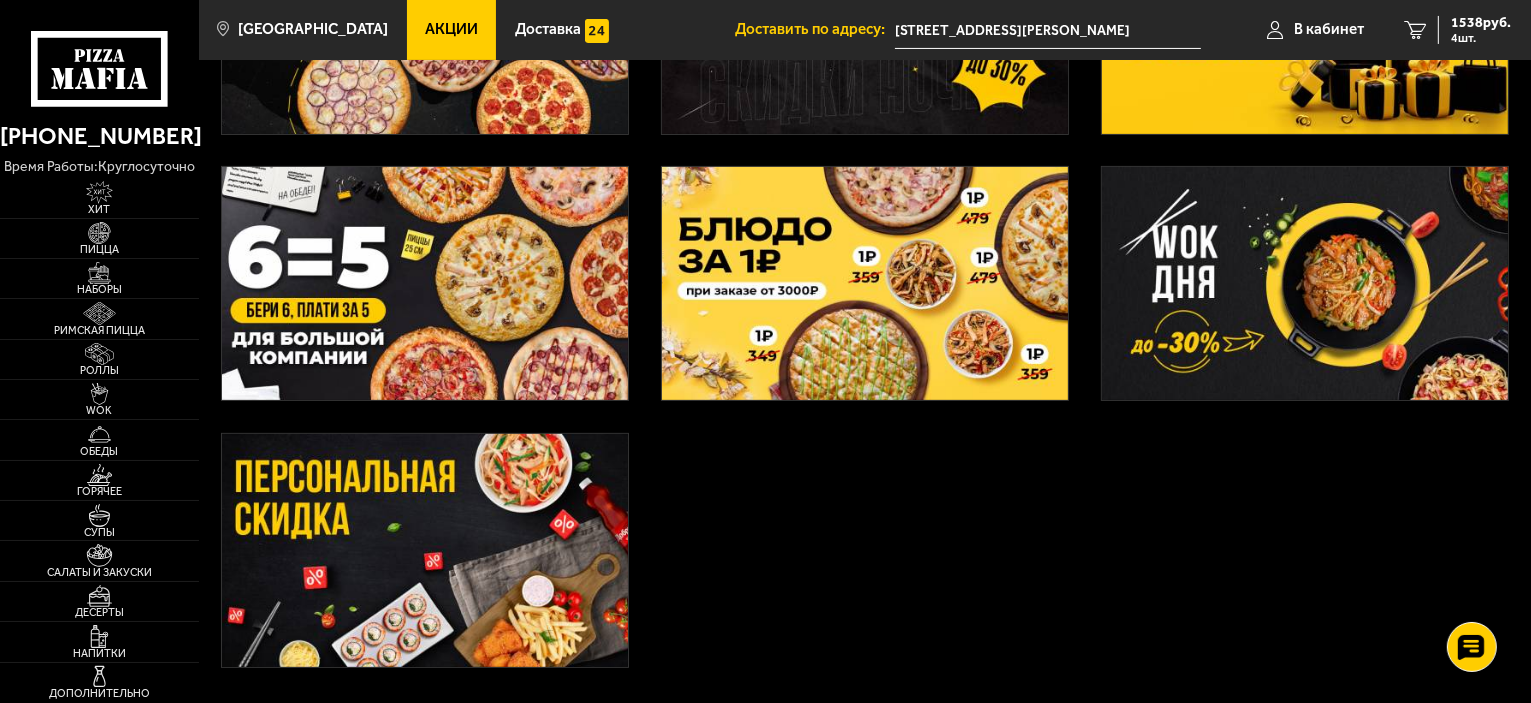 scroll, scrollTop: 600, scrollLeft: 0, axis: vertical 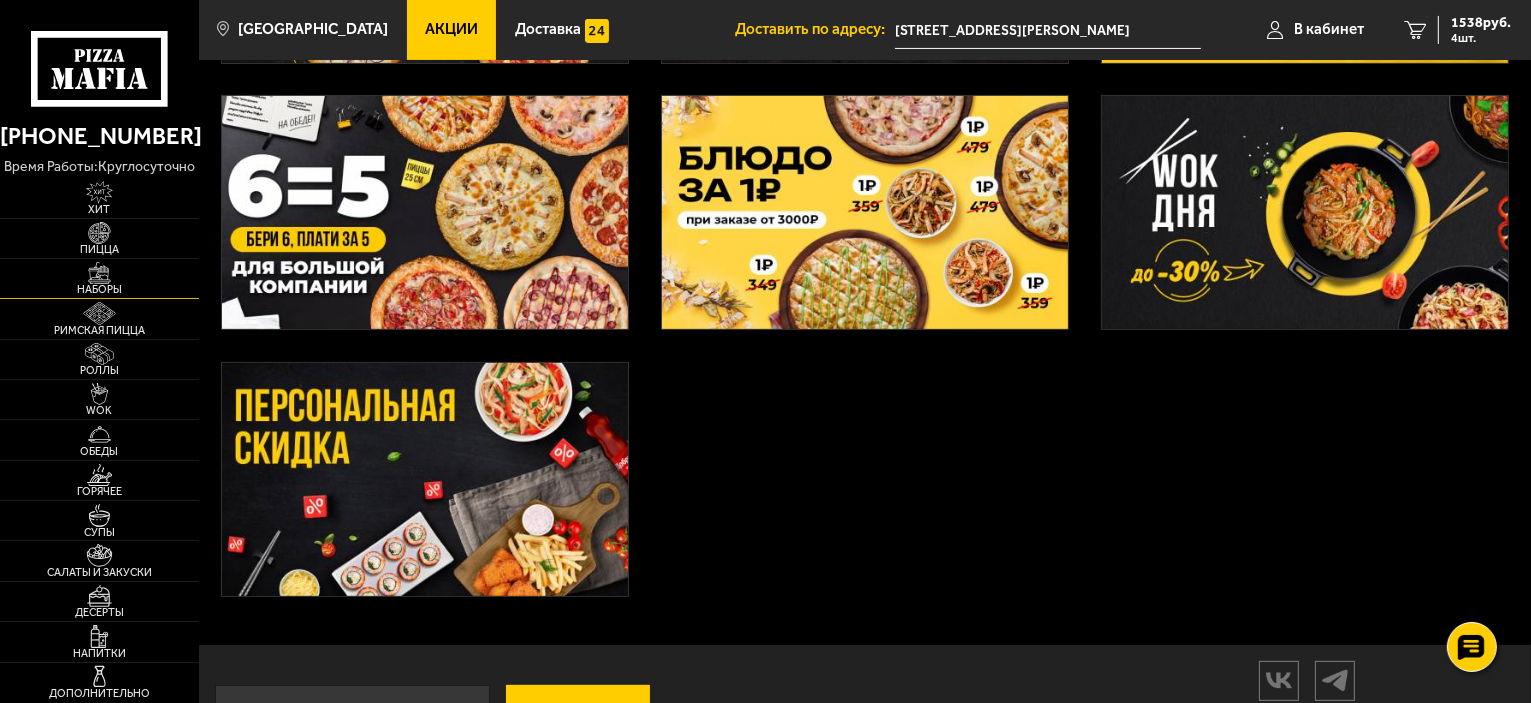 click at bounding box center [99, 273] 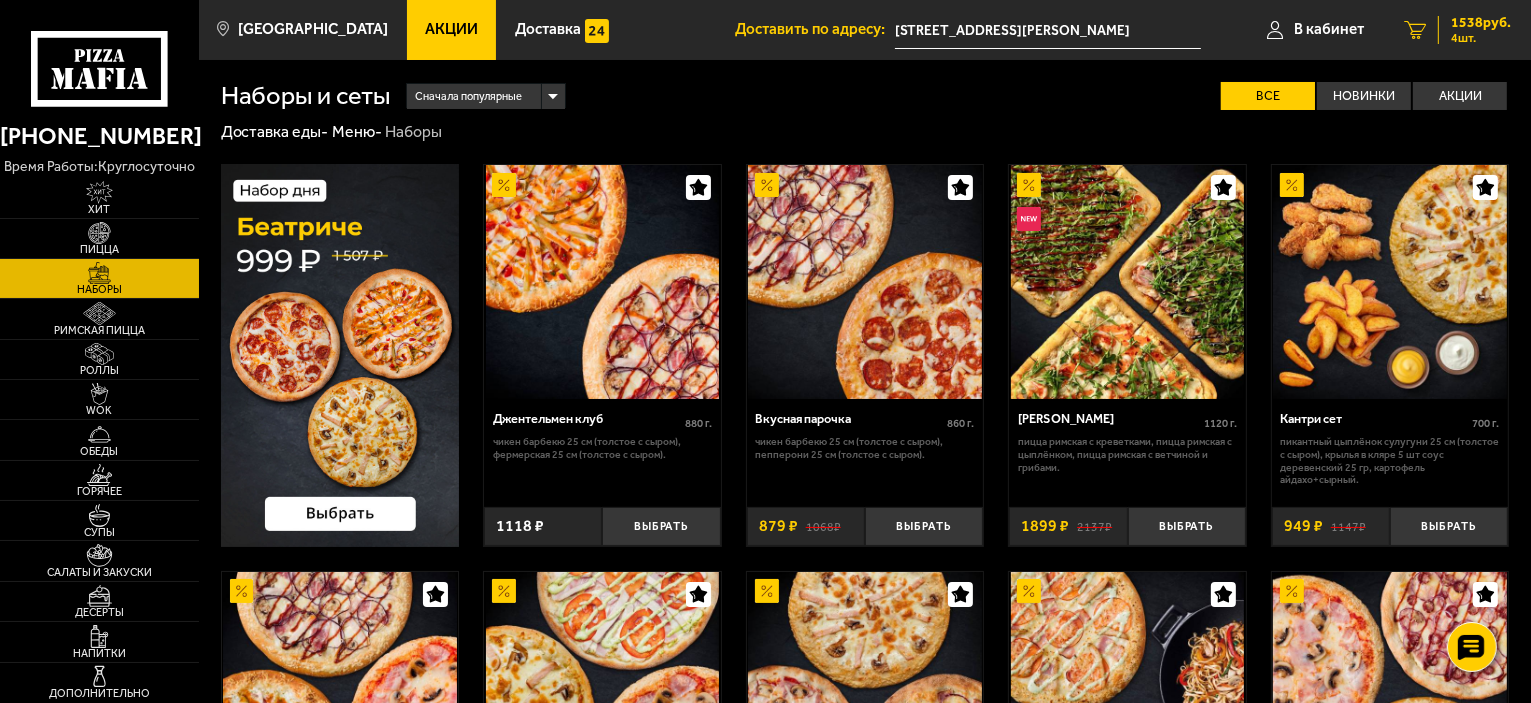 click on "4  шт." at bounding box center [1481, 38] 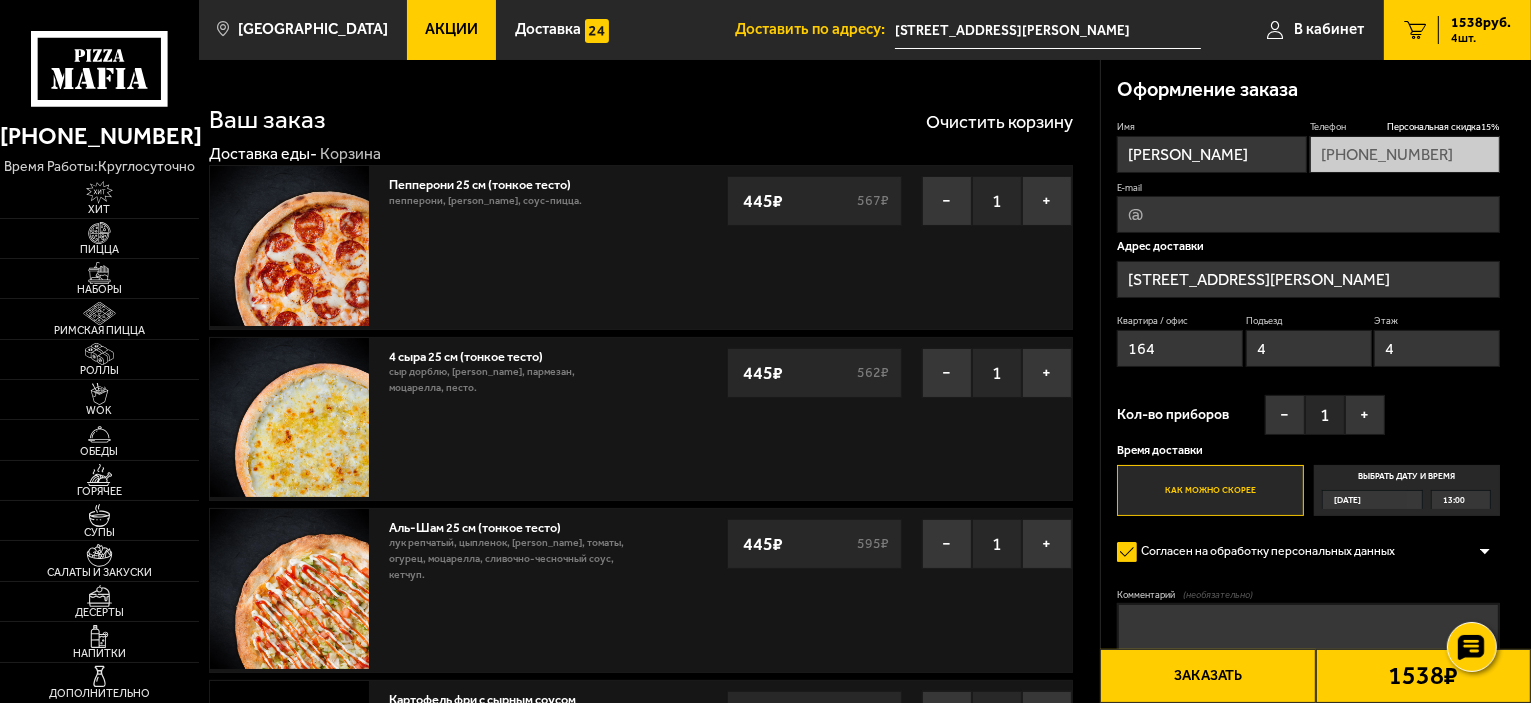 click on "Ваш заказ Очистить корзину Доставка еды  -  Корзина Пепперони 25 см (тонкое тесто)   280   г  . пепперони, моцарелла, соус-пицца. − 1 + 445  ₽ 567 ₽ пепперони, моцарелла, соус-пицца. − 1 + 445  ₽ 567 ₽ 4 сыра 25 см (тонкое тесто)   270   г  . сыр дорблю, сыр сулугуни, пармезан, моцарелла, песто. − 1 + 445  ₽ 562 ₽ сыр дорблю, сыр сулугуни, пармезан, моцарелла, песто. − 1 + 445  ₽ 562 ₽ Аль-Шам 25 см (тонкое тесто)   390   г  . лук репчатый, цыпленок, [PERSON_NAME], томаты, огурец, моцарелла, сливочно-чесночный соус, кетчуп. − 1 + 445  ₽ 595 ₽ − 1 + 445  ₽ 595 ₽ Картофель фри с сырным соусом   100   г  . − 1 + 203  ₽ 239" at bounding box center (649, 1947) 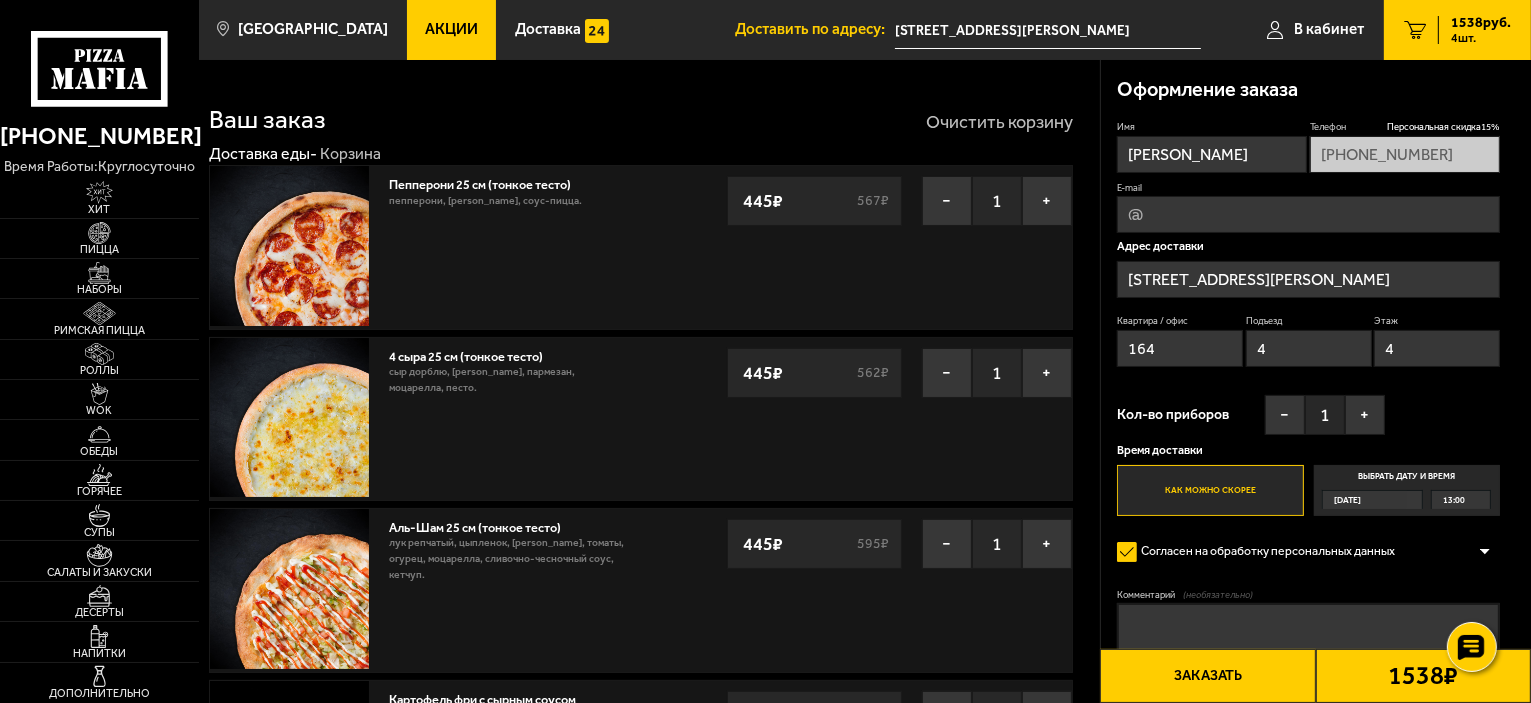 click on "Очистить корзину" at bounding box center [999, 122] 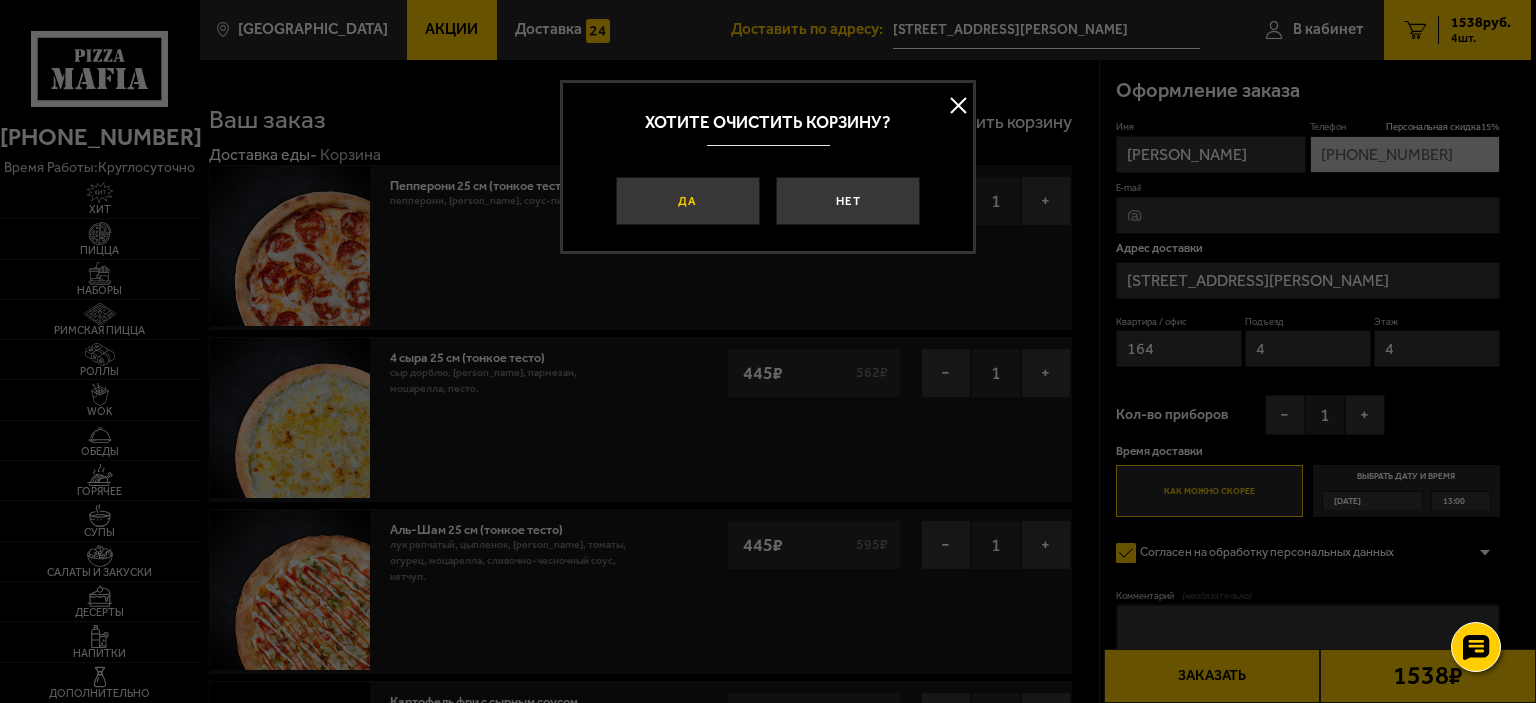 click on "Да" at bounding box center [688, 201] 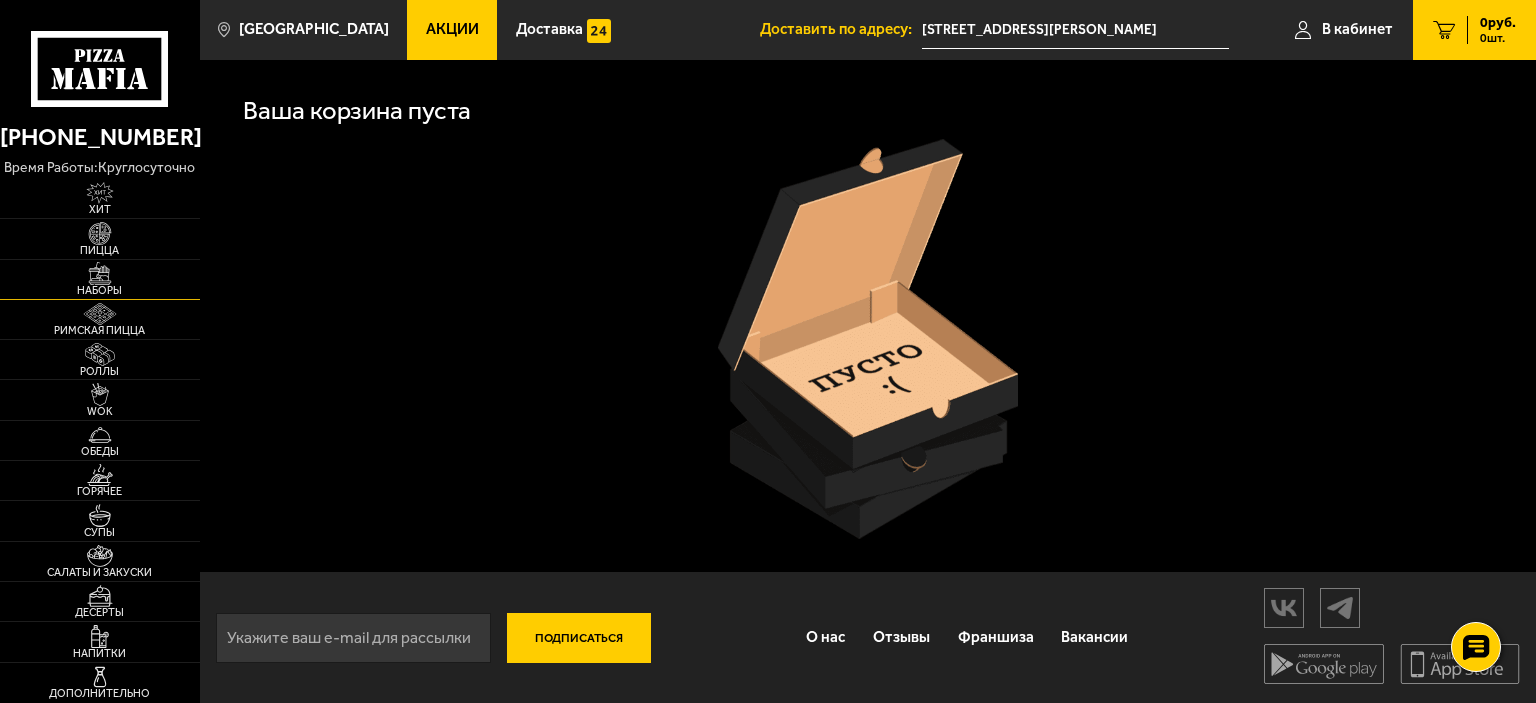 click at bounding box center (99, 273) 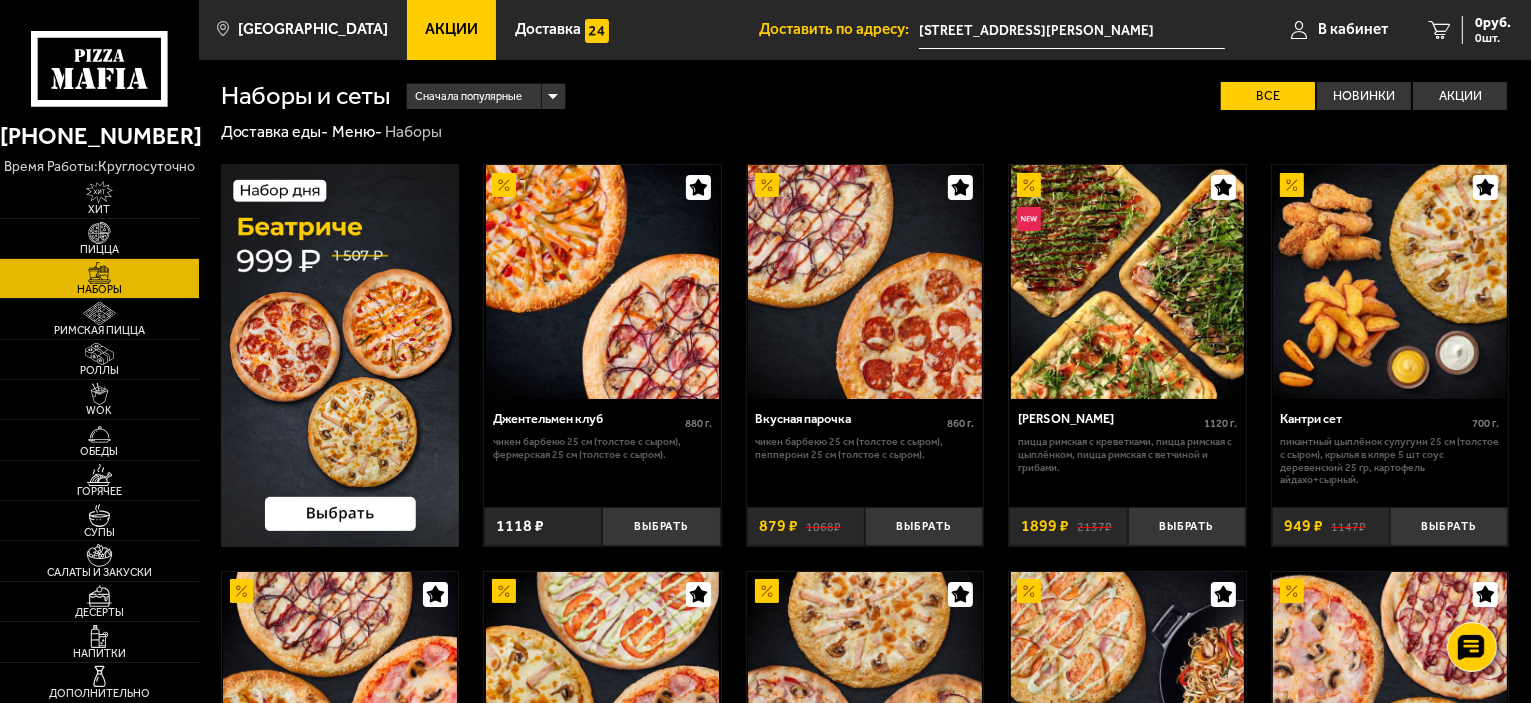 click at bounding box center [340, 355] 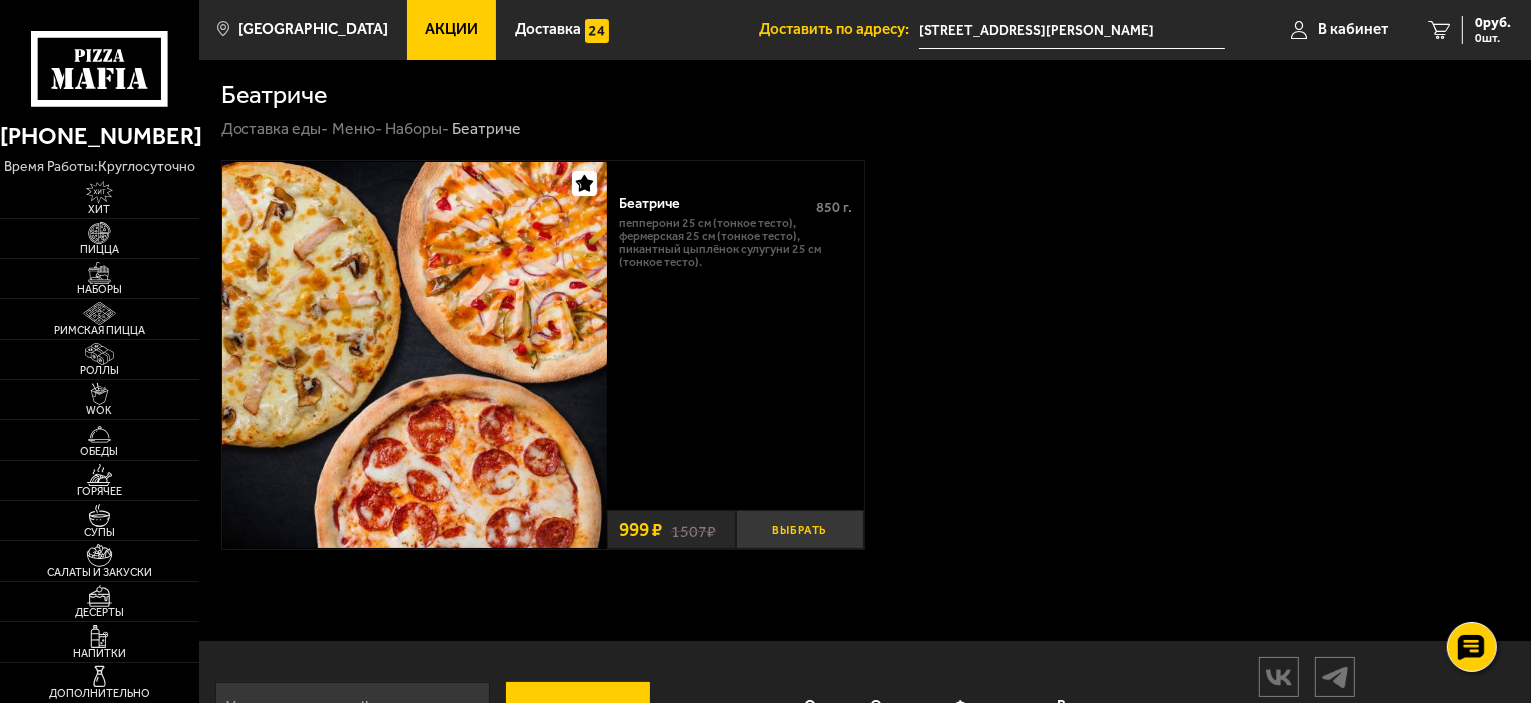 click on "Выбрать" at bounding box center (800, 529) 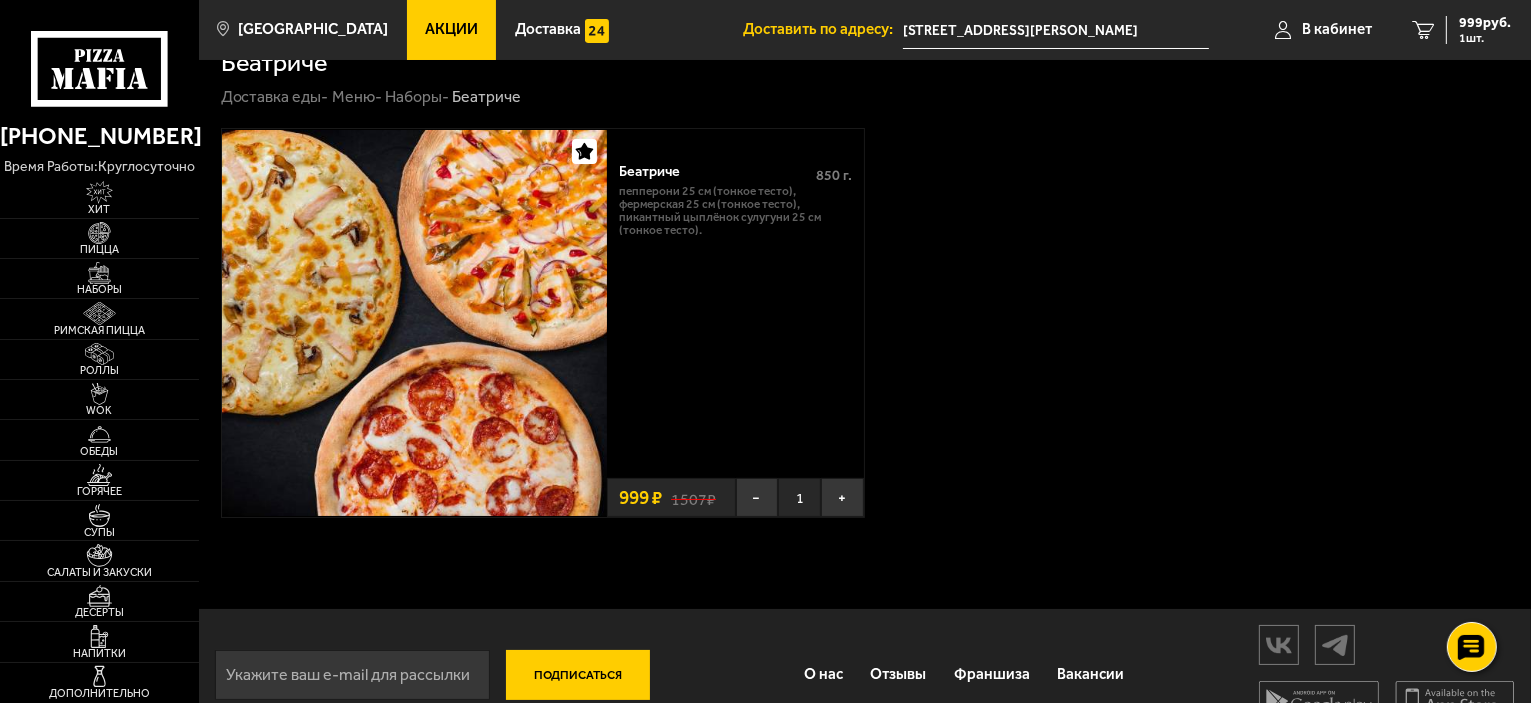 scroll, scrollTop: 0, scrollLeft: 0, axis: both 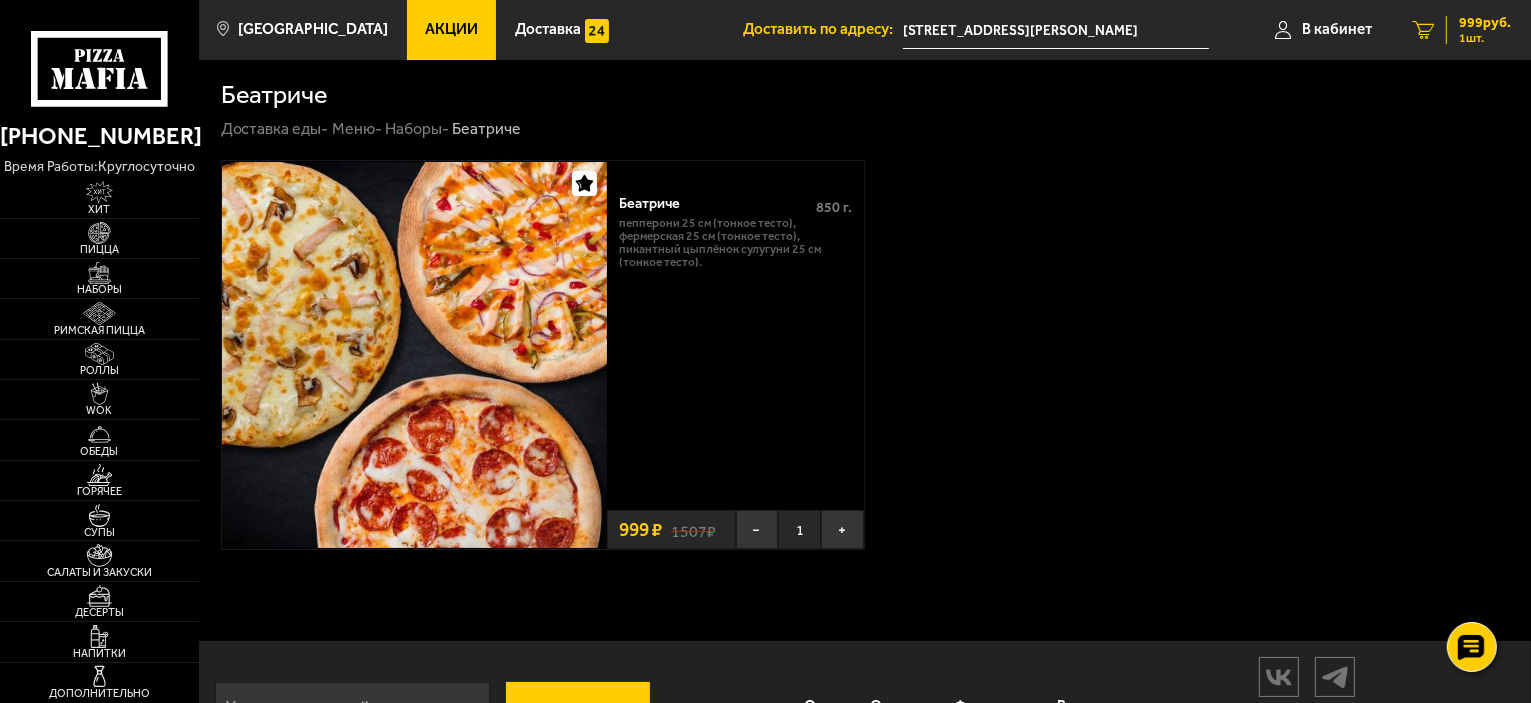 click on "999  руб." at bounding box center (1485, 23) 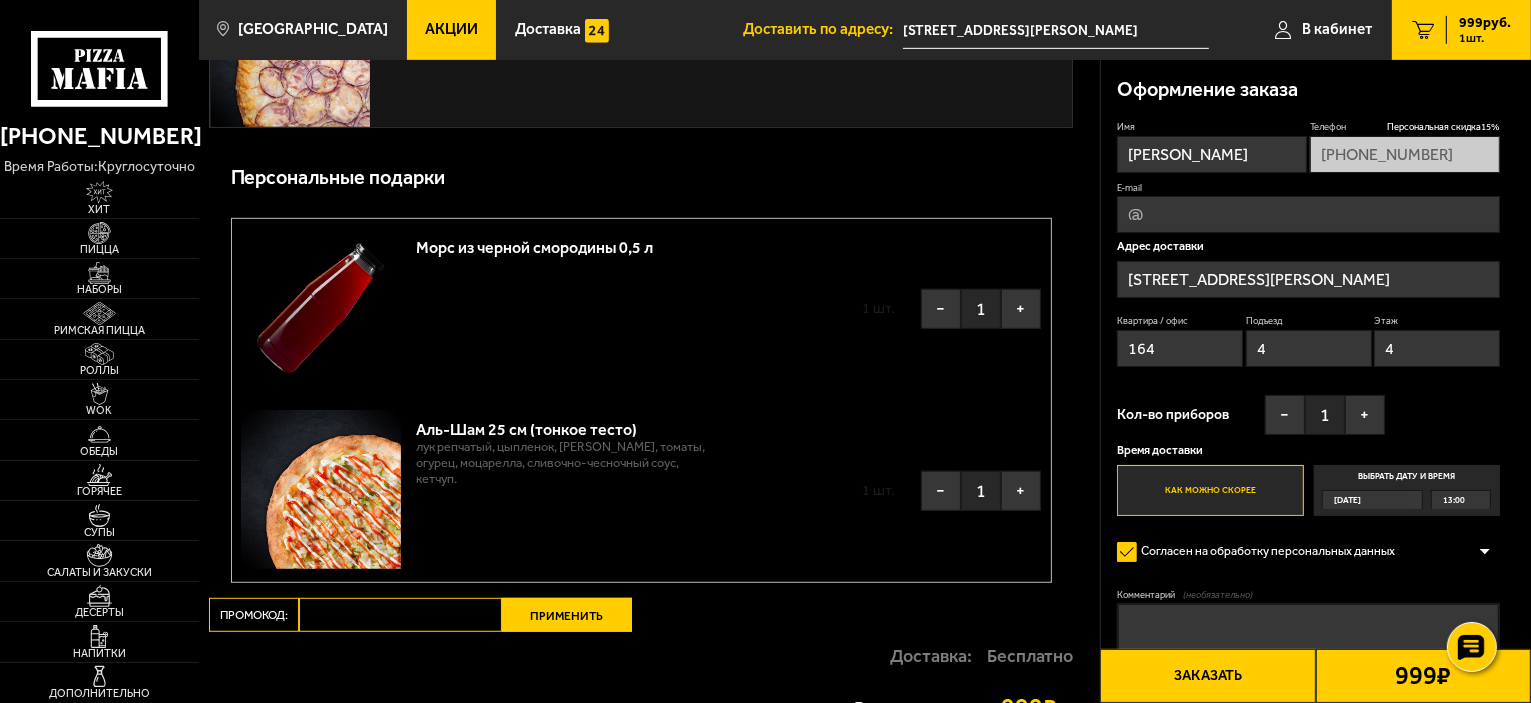 scroll, scrollTop: 1192, scrollLeft: 0, axis: vertical 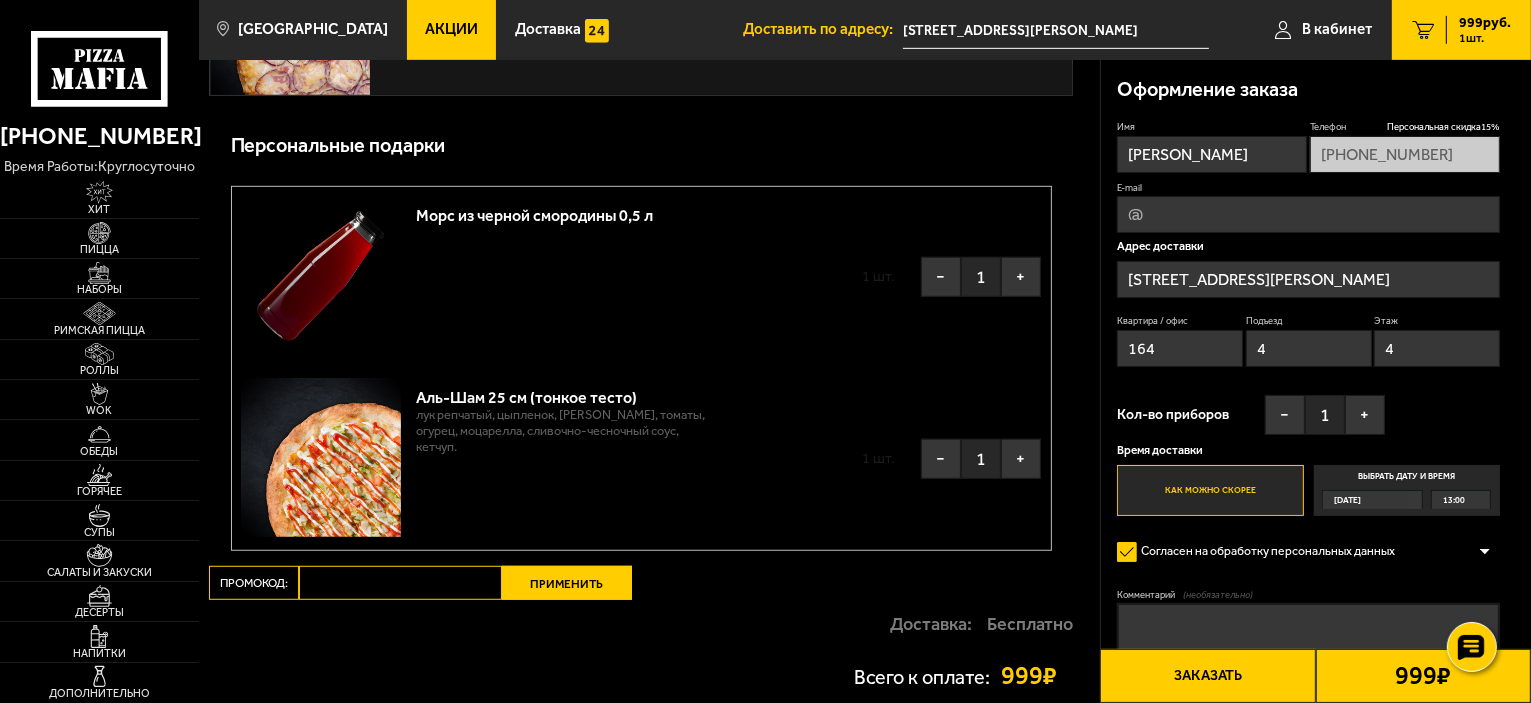 click on "Морс из черной смородины 0,5 л 1 шт. − 1 +" at bounding box center [641, 277] 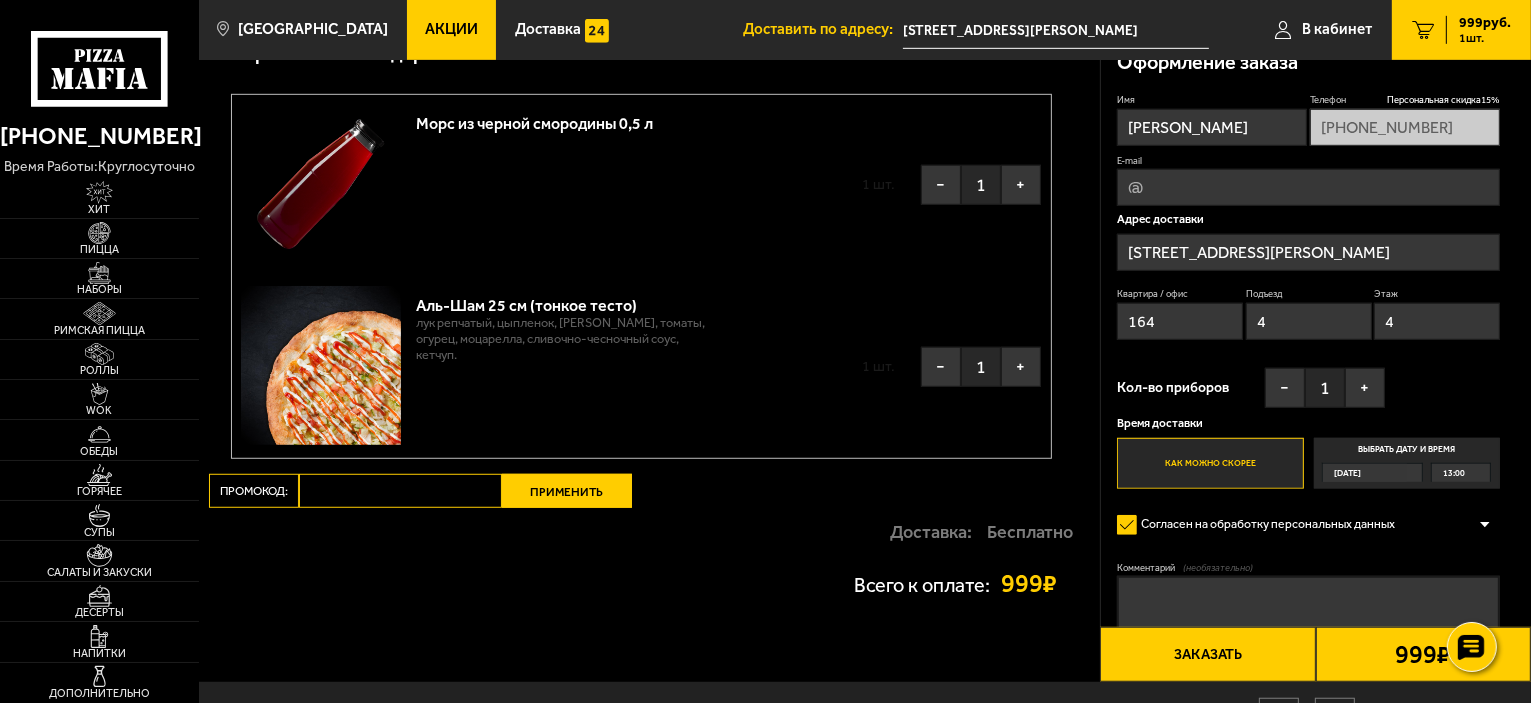 scroll, scrollTop: 1392, scrollLeft: 0, axis: vertical 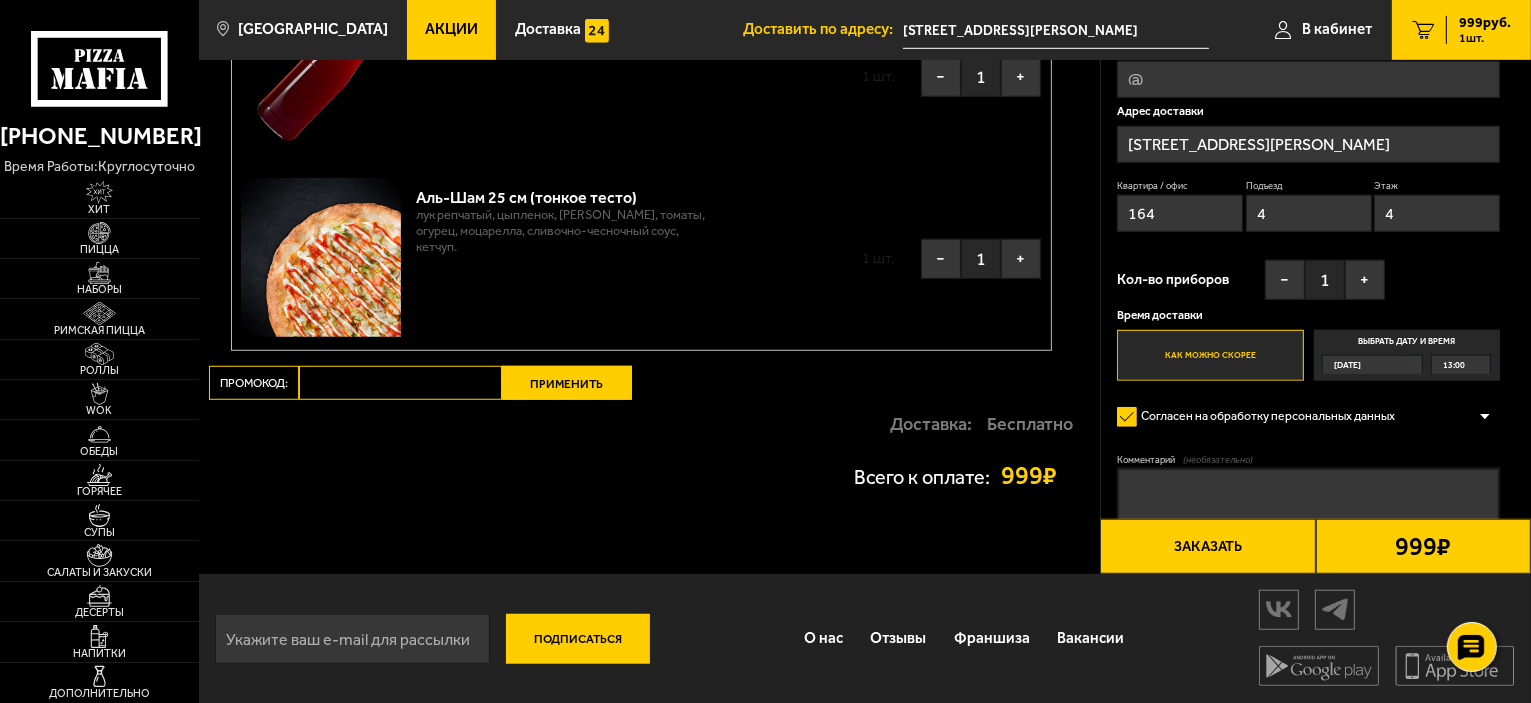 click on "Выбрать дату и время [DATE] 13:00" at bounding box center (1407, 355) 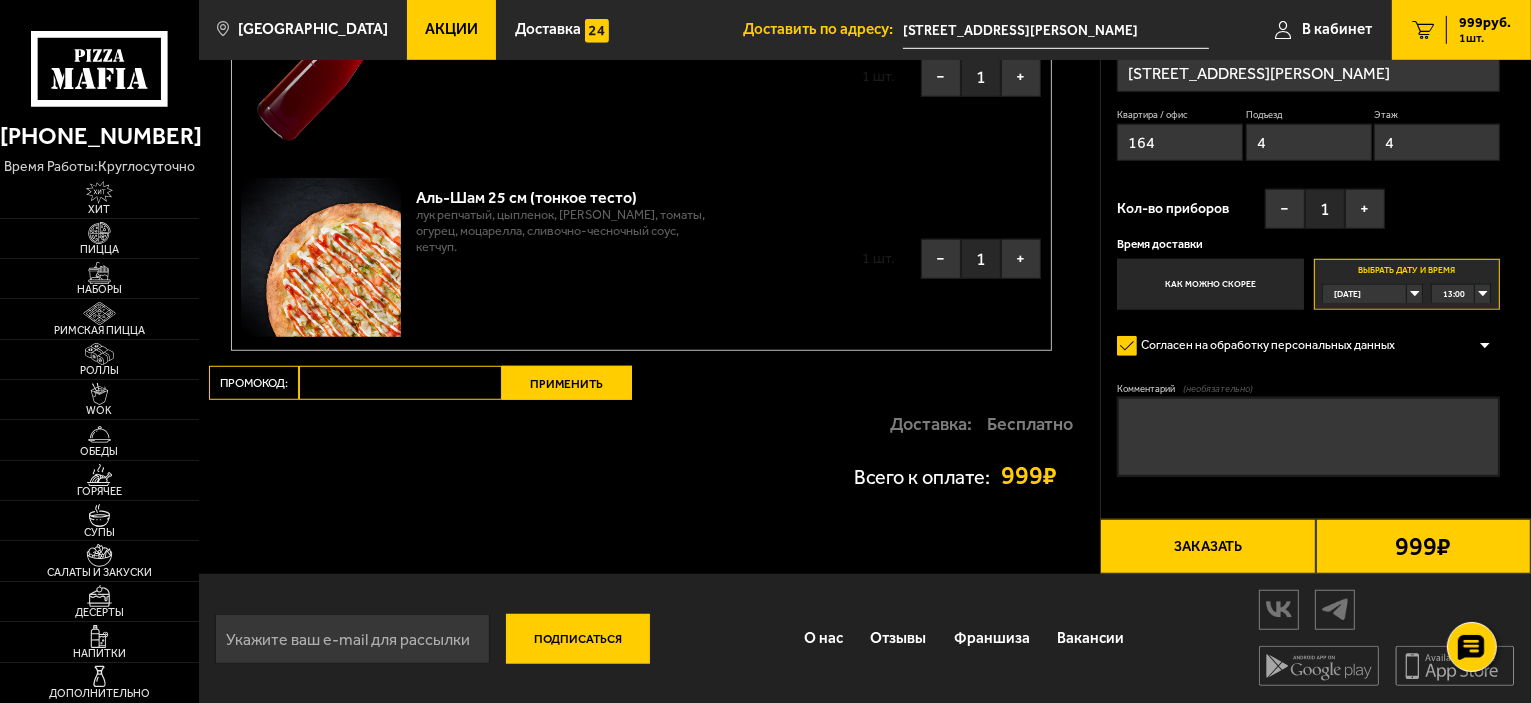click on "13:00" at bounding box center [1461, 294] 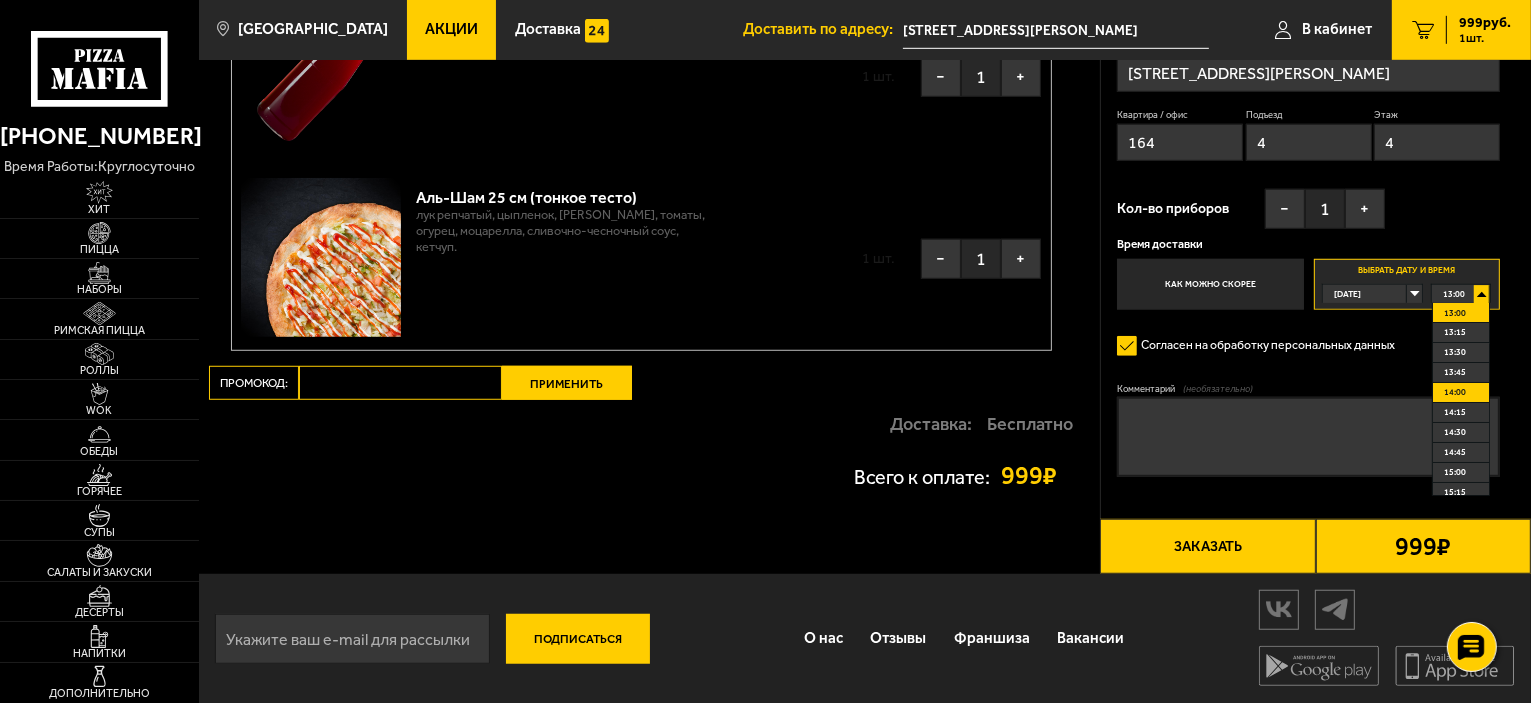 click on "14:00" at bounding box center (1455, 392) 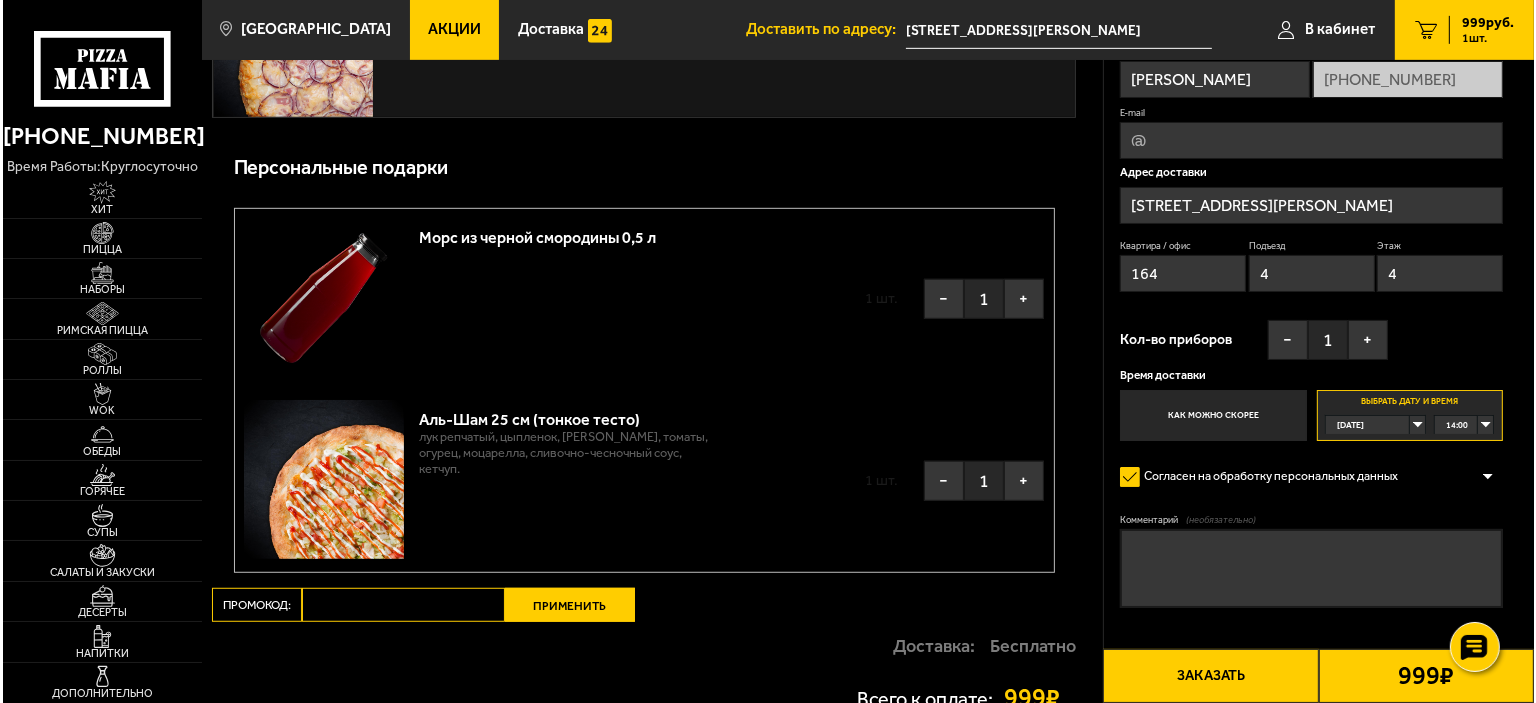 scroll, scrollTop: 1292, scrollLeft: 0, axis: vertical 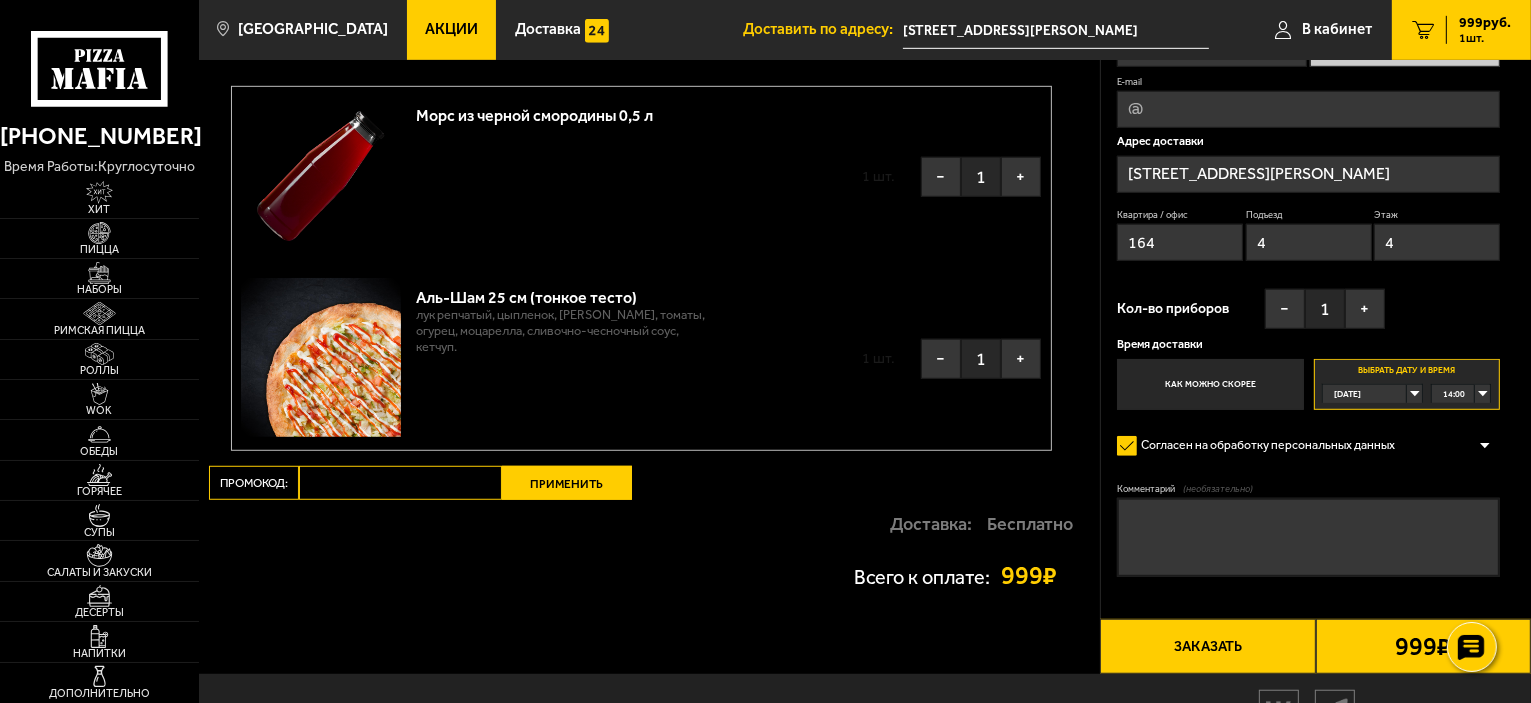 click on "Заказать" at bounding box center (1207, 646) 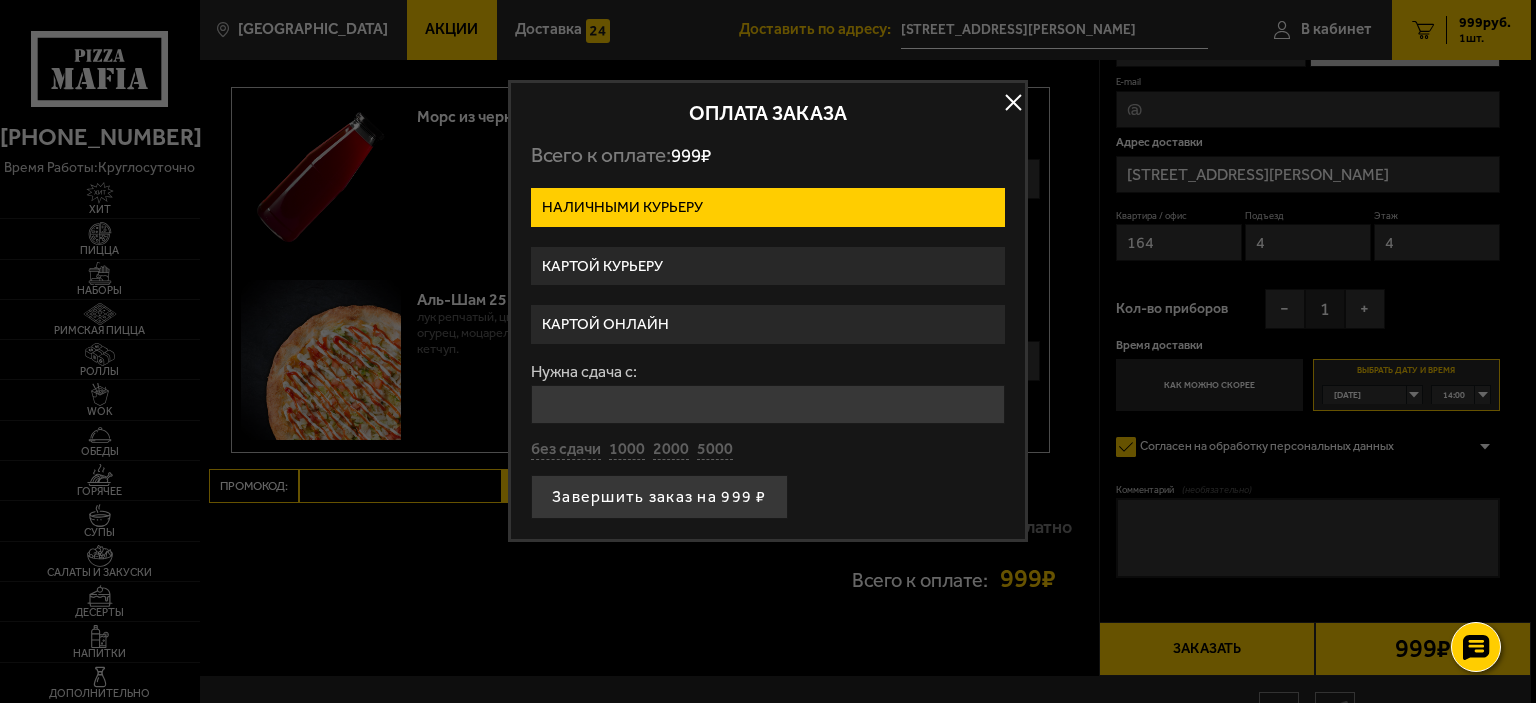 click on "Картой онлайн" at bounding box center [768, 324] 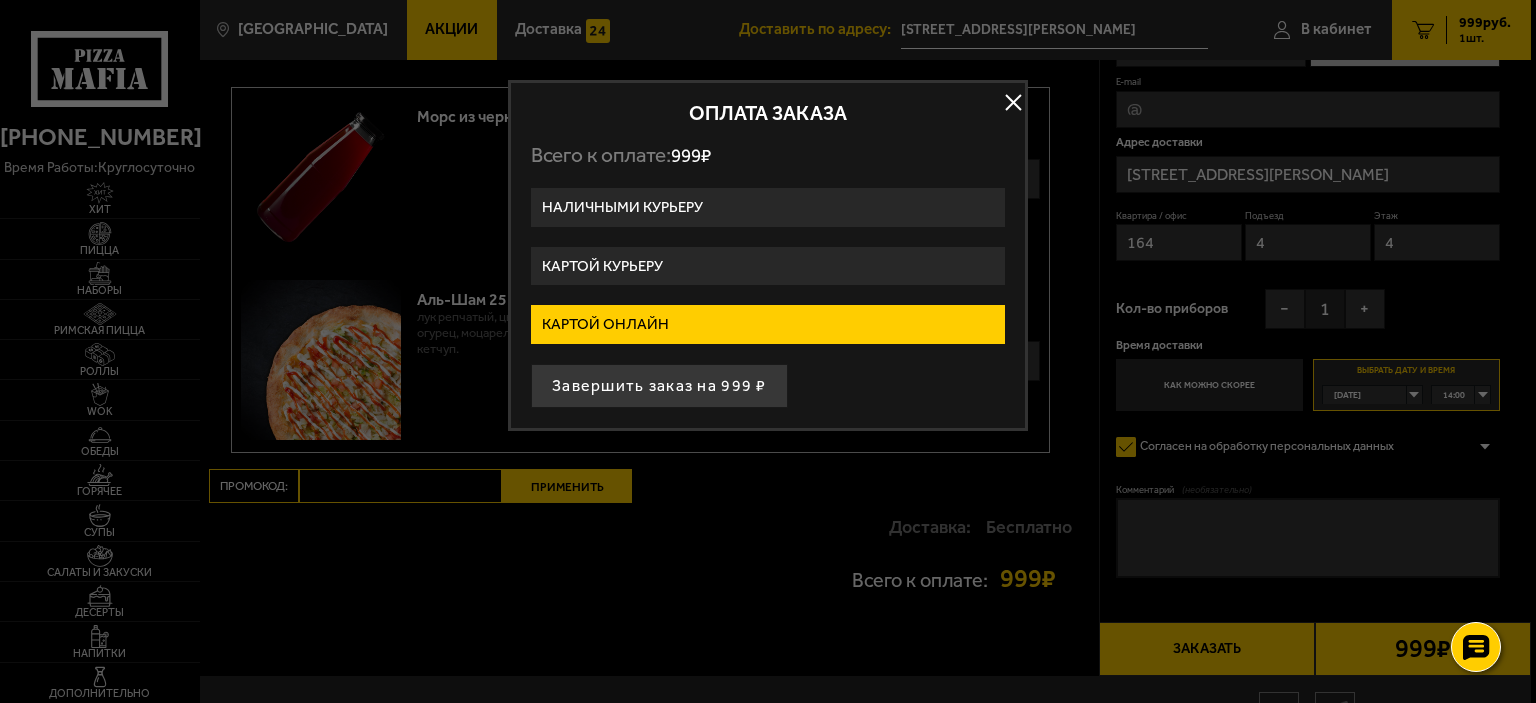 click on "Картой онлайн" at bounding box center [768, 324] 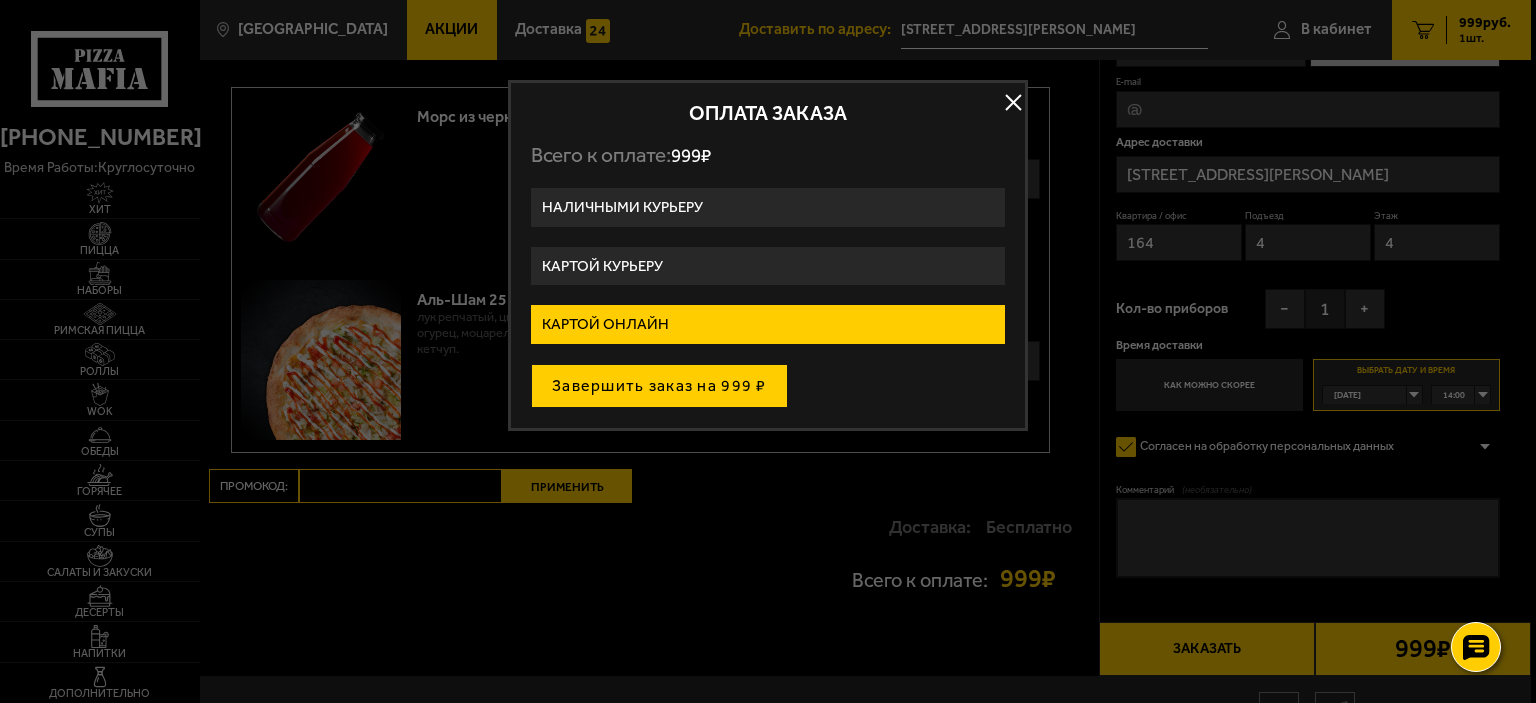 click on "Завершить заказ на 999 ₽" at bounding box center (659, 386) 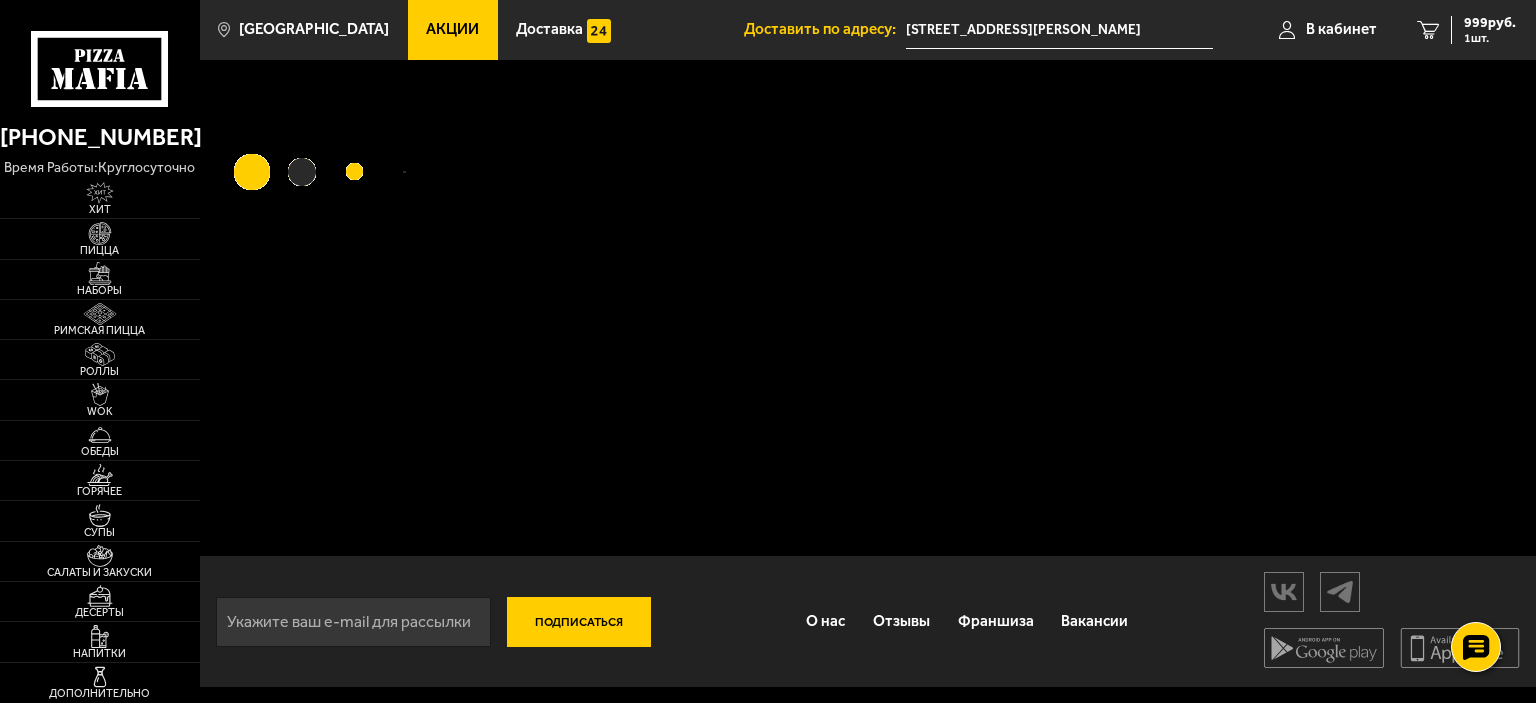 scroll, scrollTop: 0, scrollLeft: 0, axis: both 